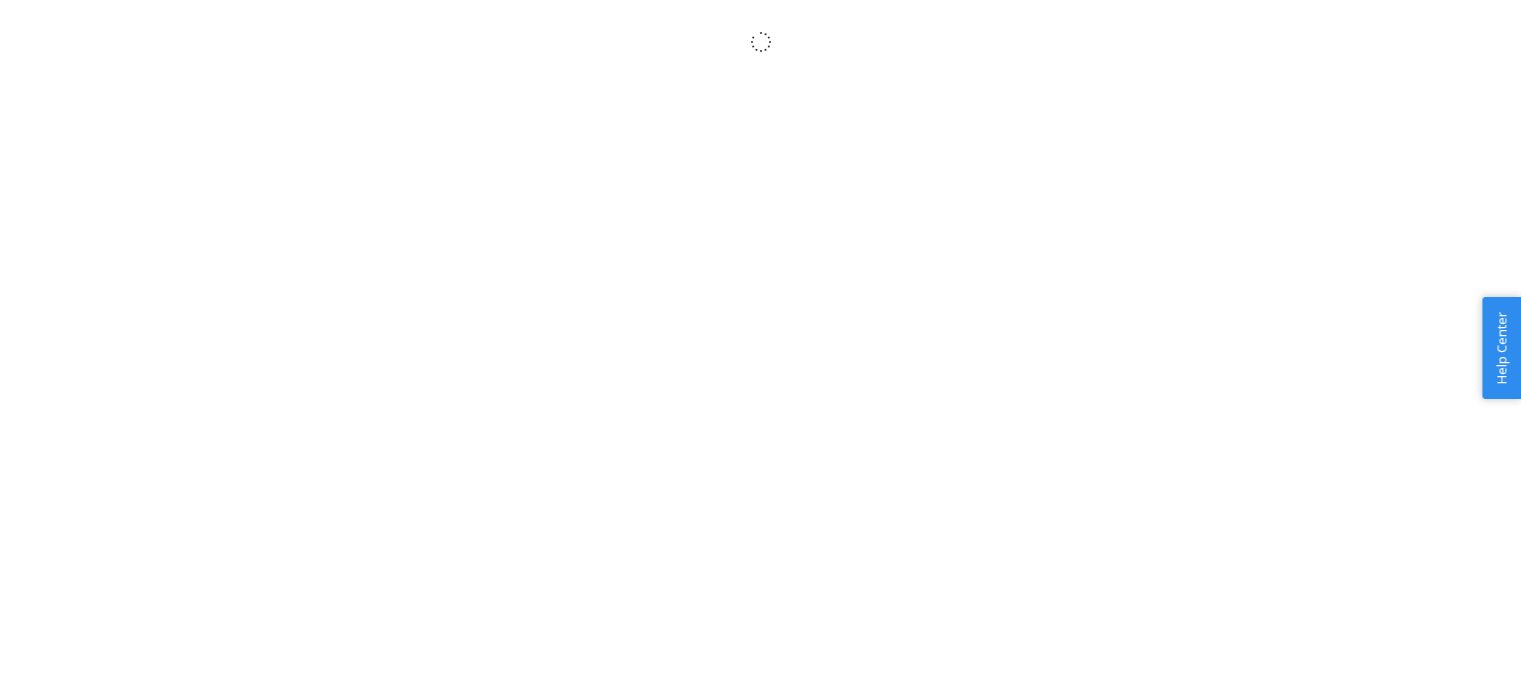 scroll, scrollTop: 0, scrollLeft: 0, axis: both 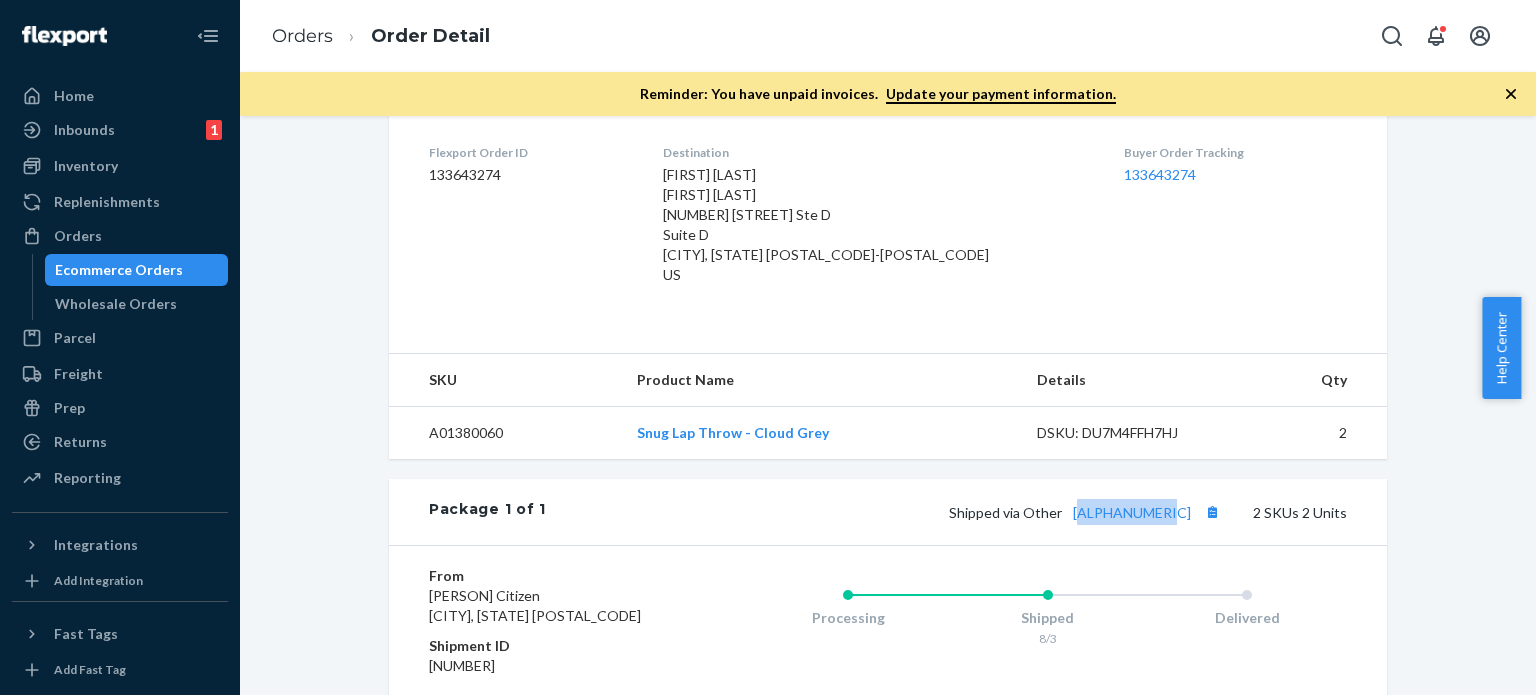 drag, startPoint x: 1113, startPoint y: 487, endPoint x: 1210, endPoint y: 489, distance: 97.020615 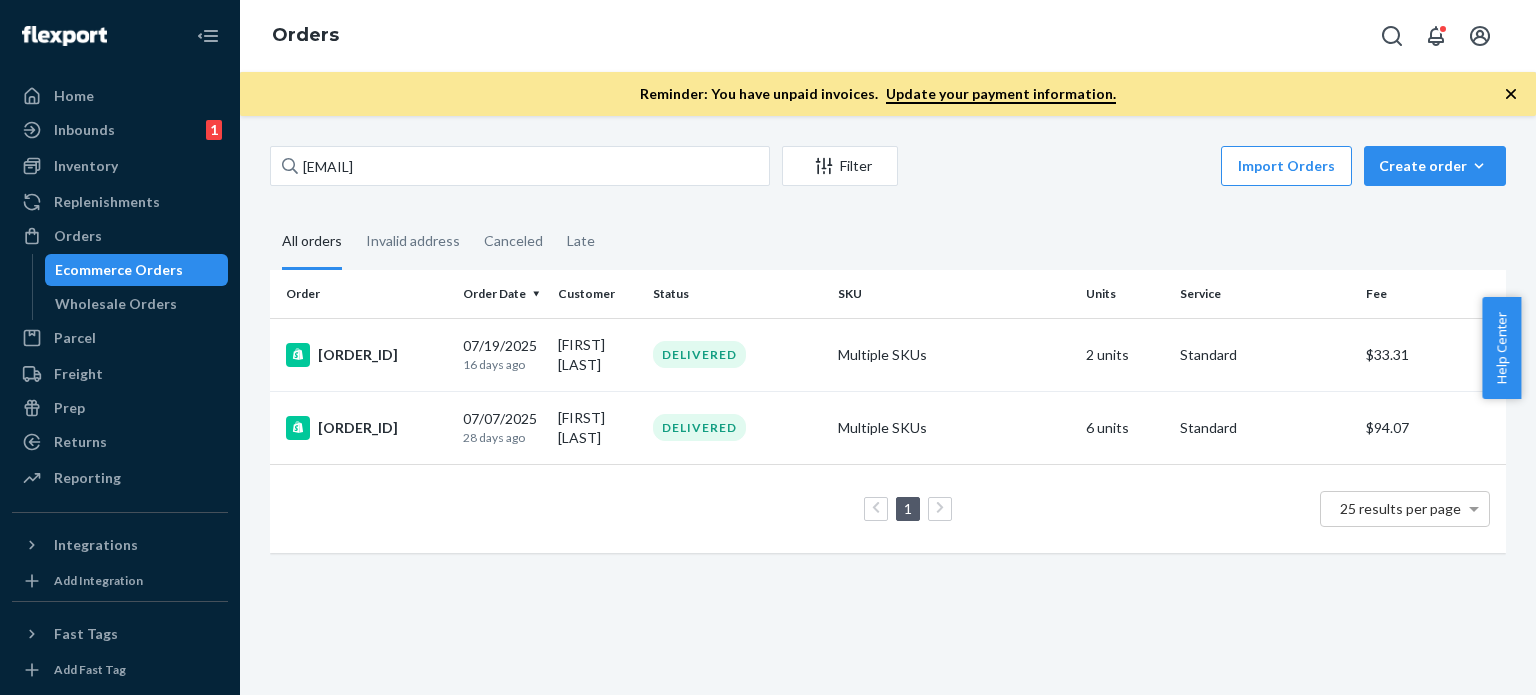 scroll, scrollTop: 0, scrollLeft: 0, axis: both 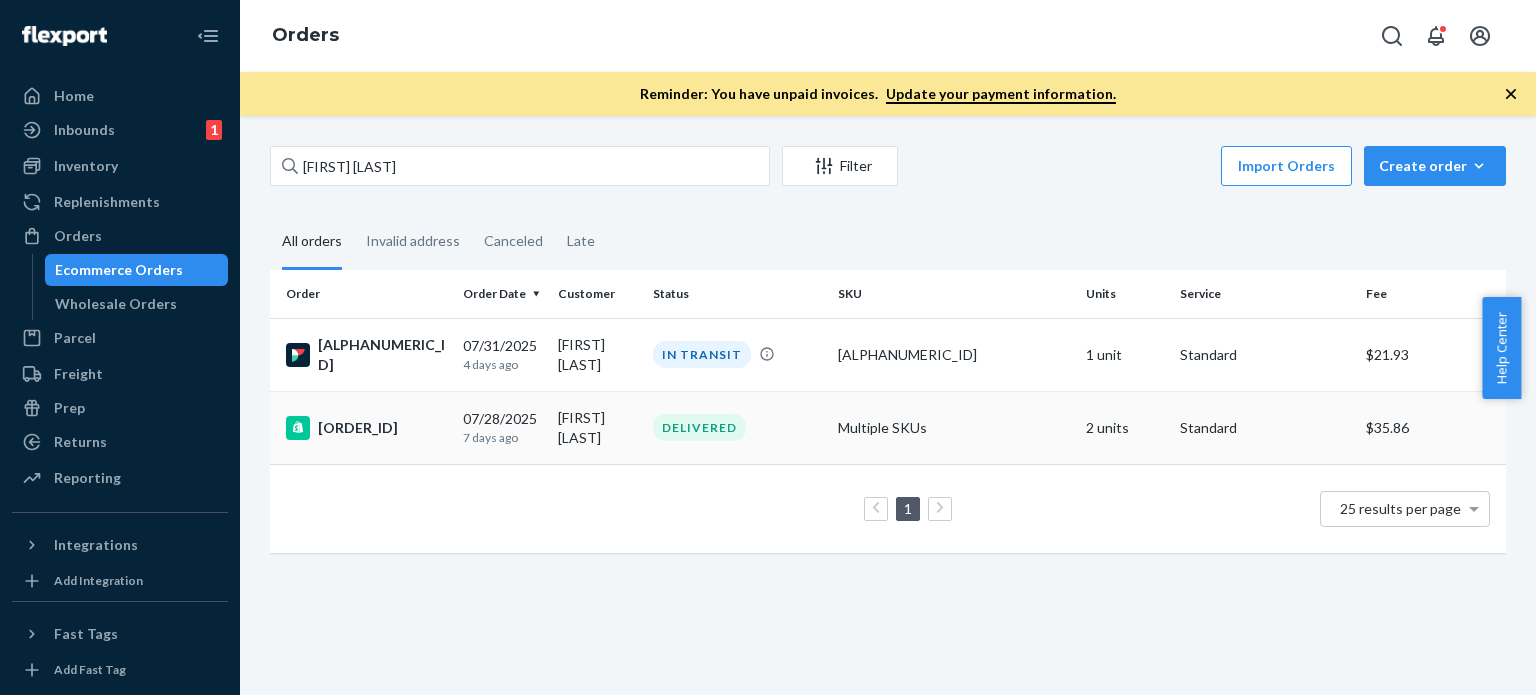 type on "[FIRST] [LAST]" 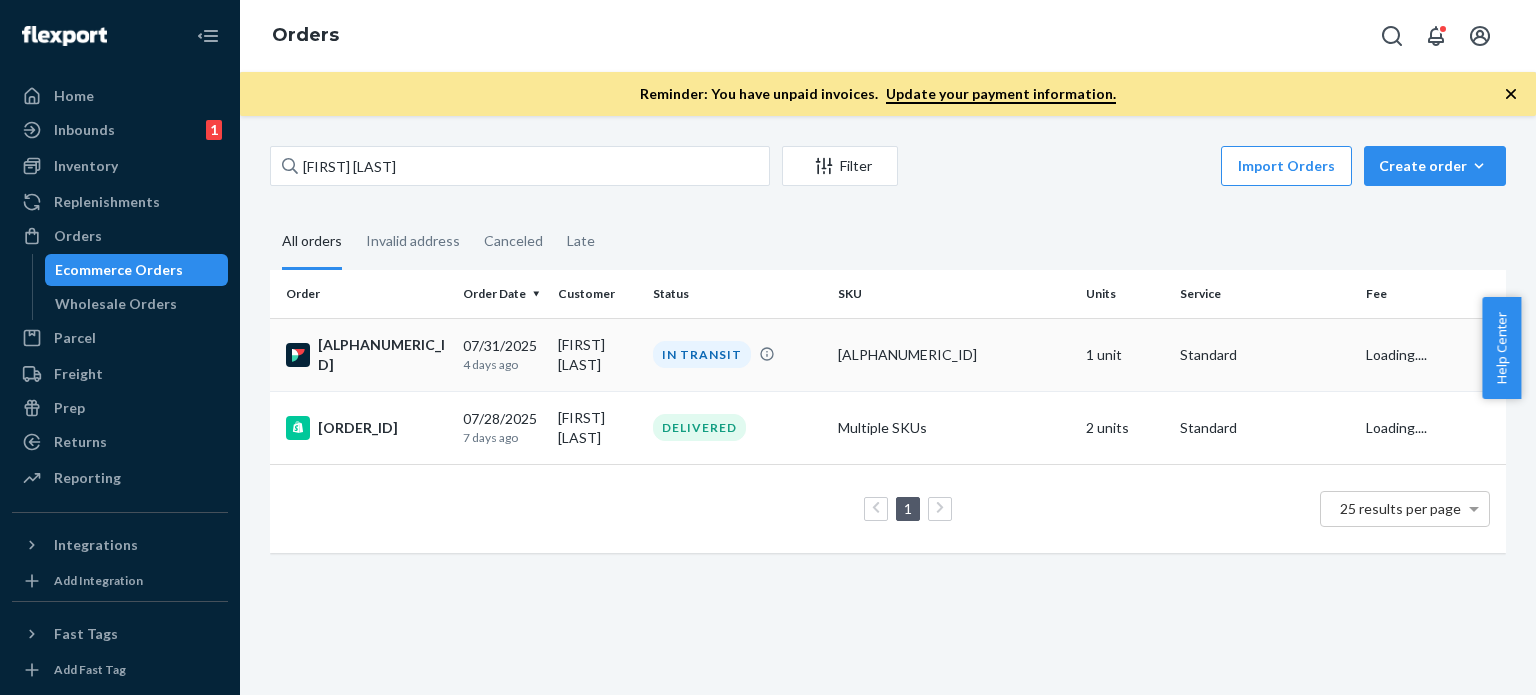 click on "Lidia Sexton" at bounding box center (597, 354) 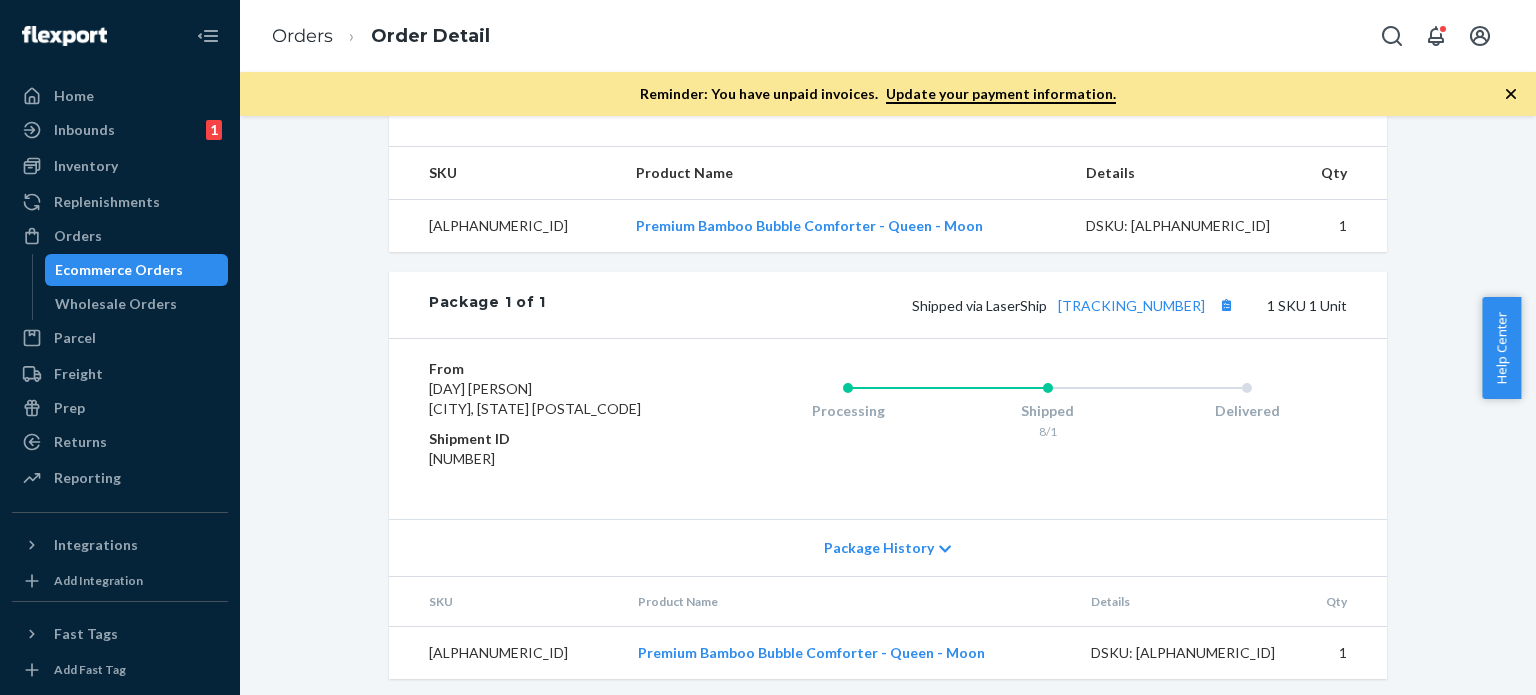 scroll, scrollTop: 672, scrollLeft: 0, axis: vertical 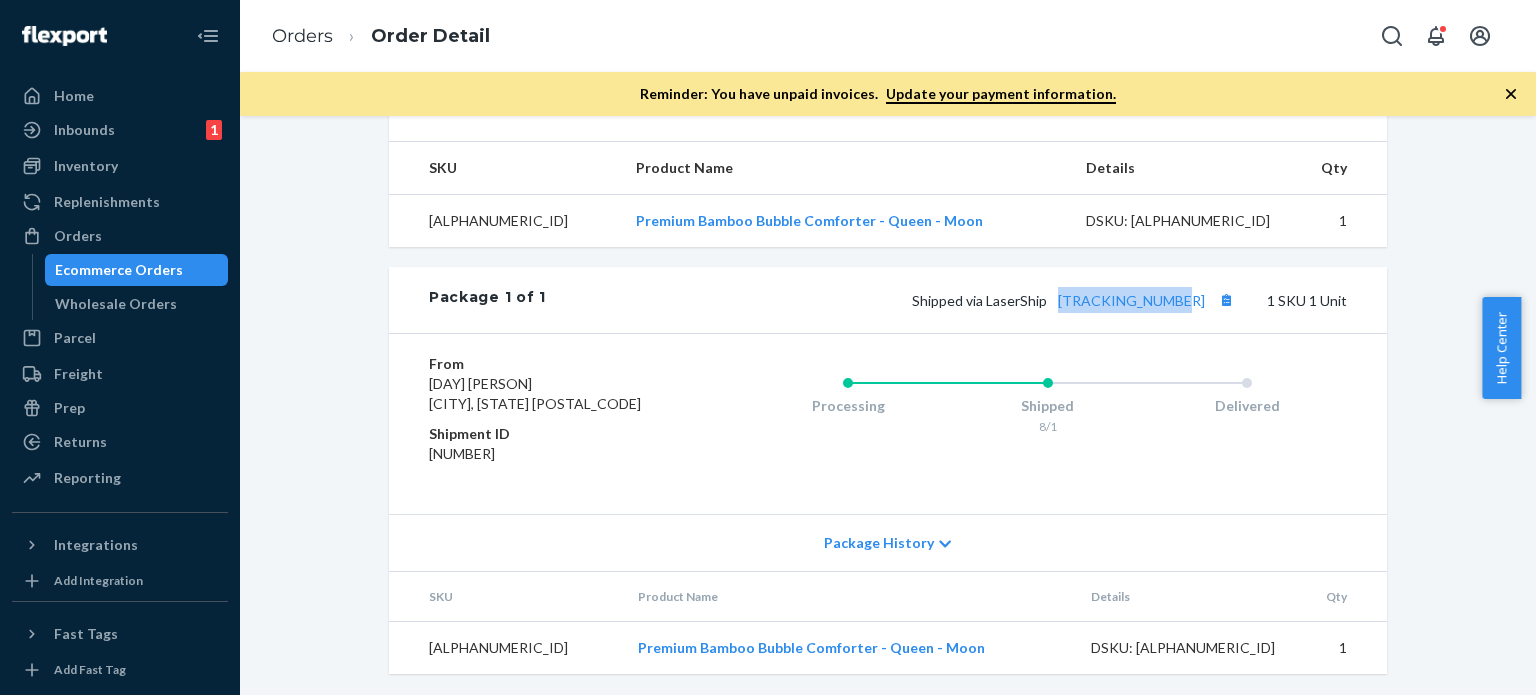 drag, startPoint x: 1065, startPoint y: 278, endPoint x: 1234, endPoint y: 279, distance: 169.00296 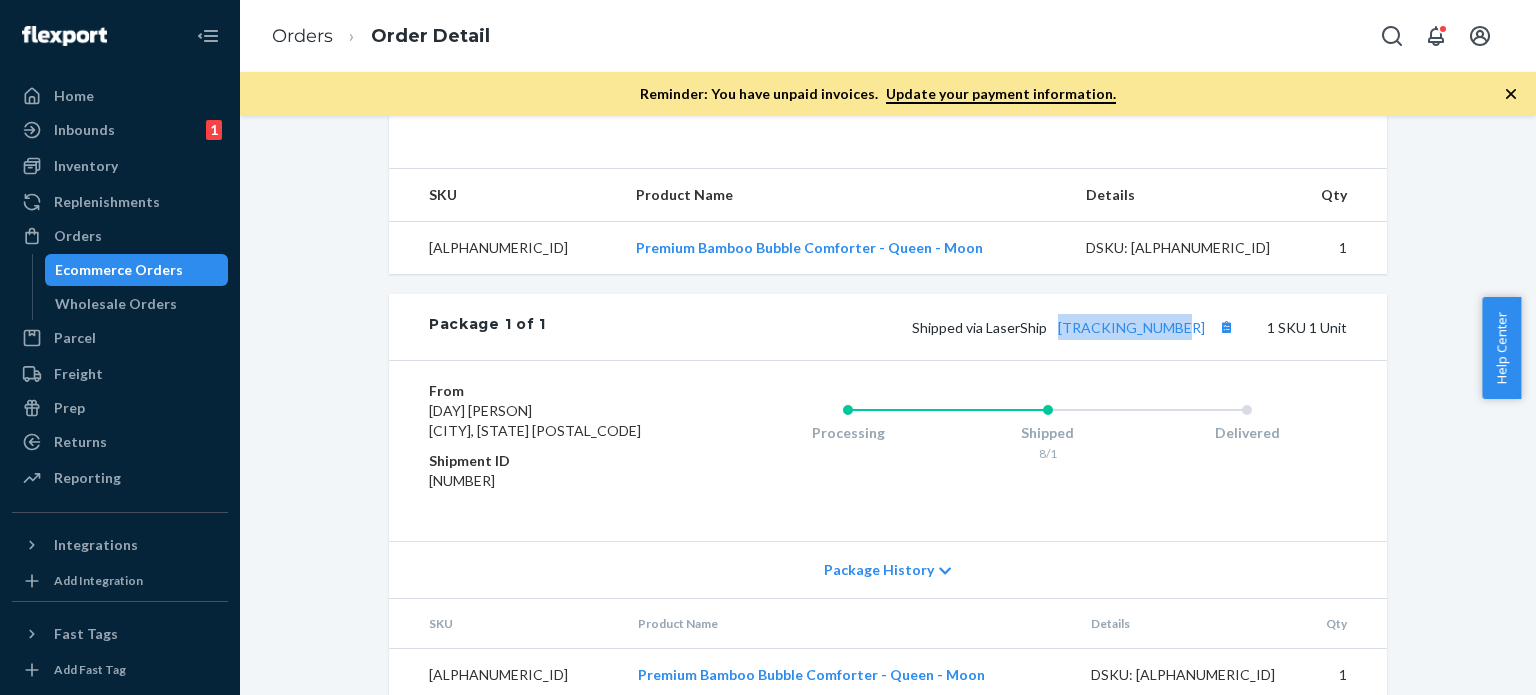 scroll, scrollTop: 672, scrollLeft: 0, axis: vertical 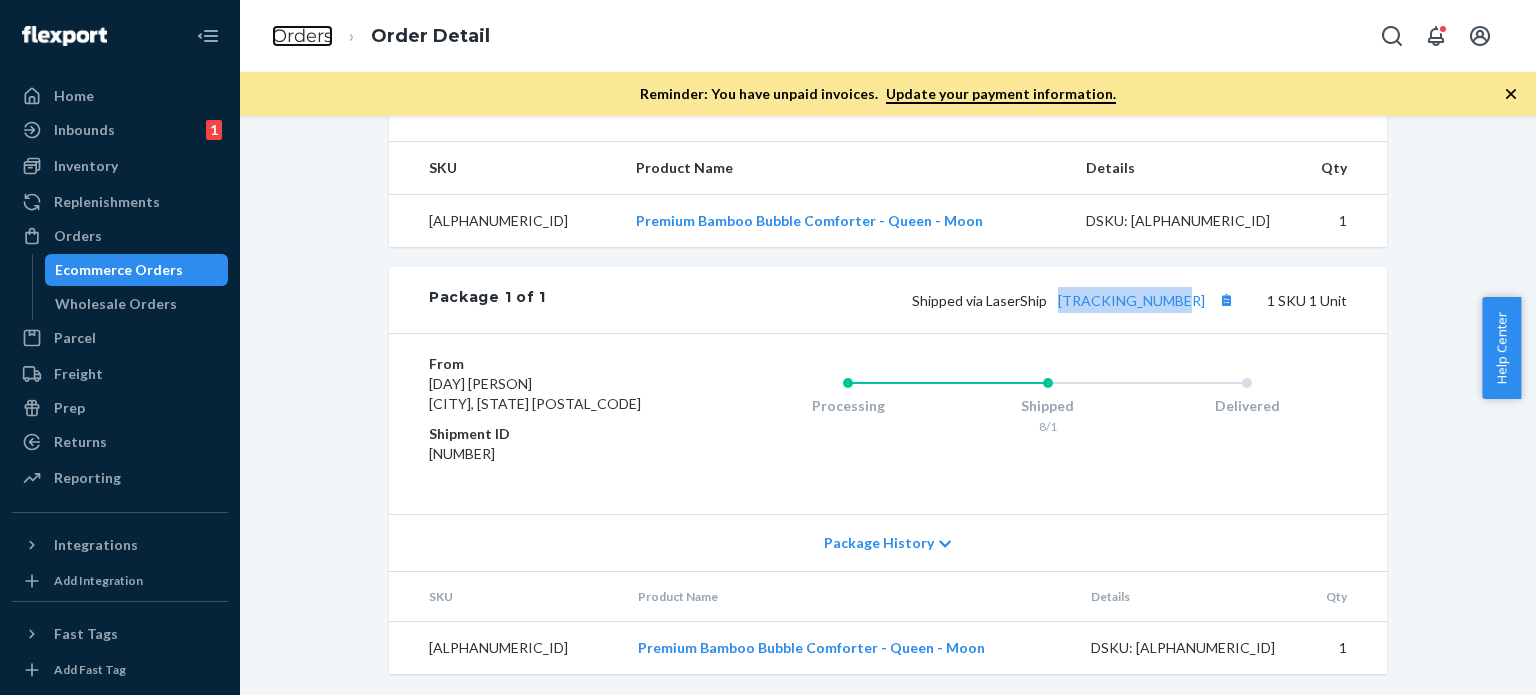 click on "Orders" at bounding box center (302, 36) 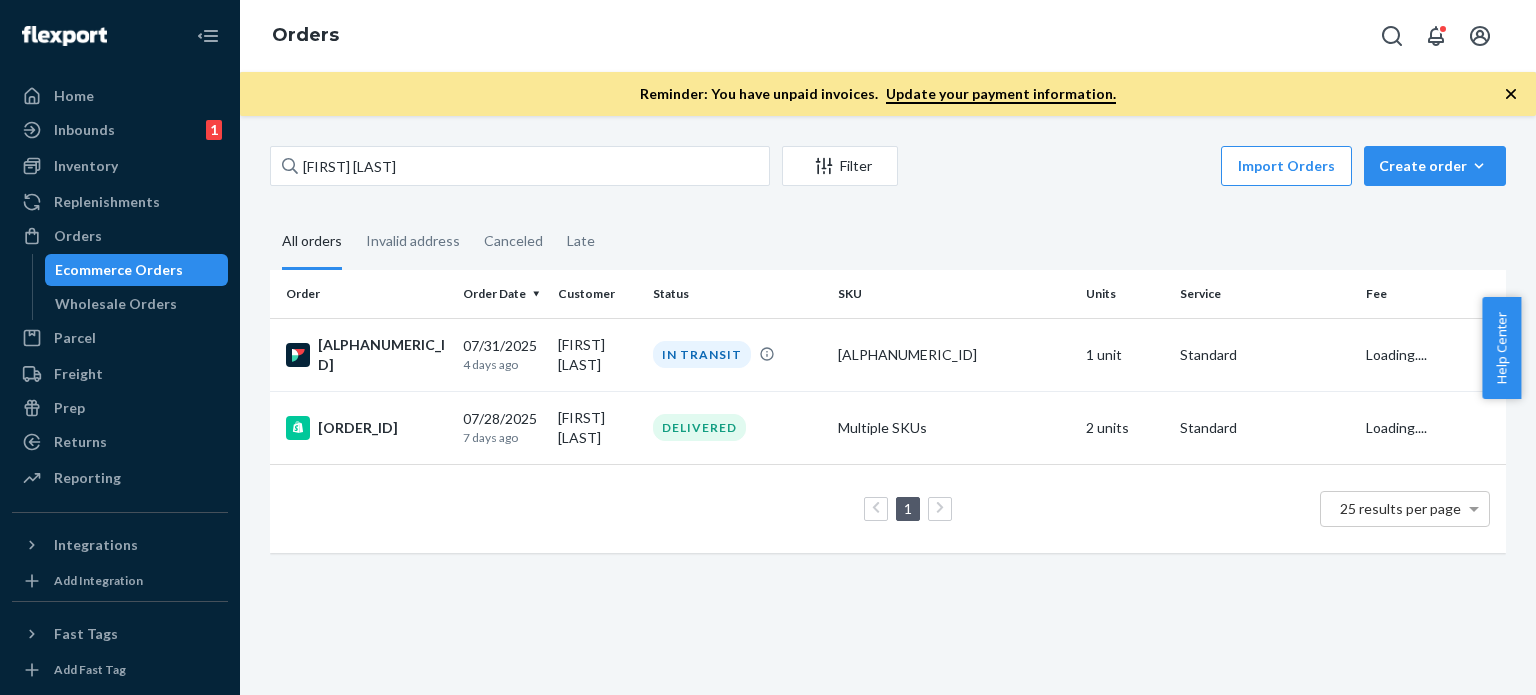 scroll, scrollTop: 0, scrollLeft: 0, axis: both 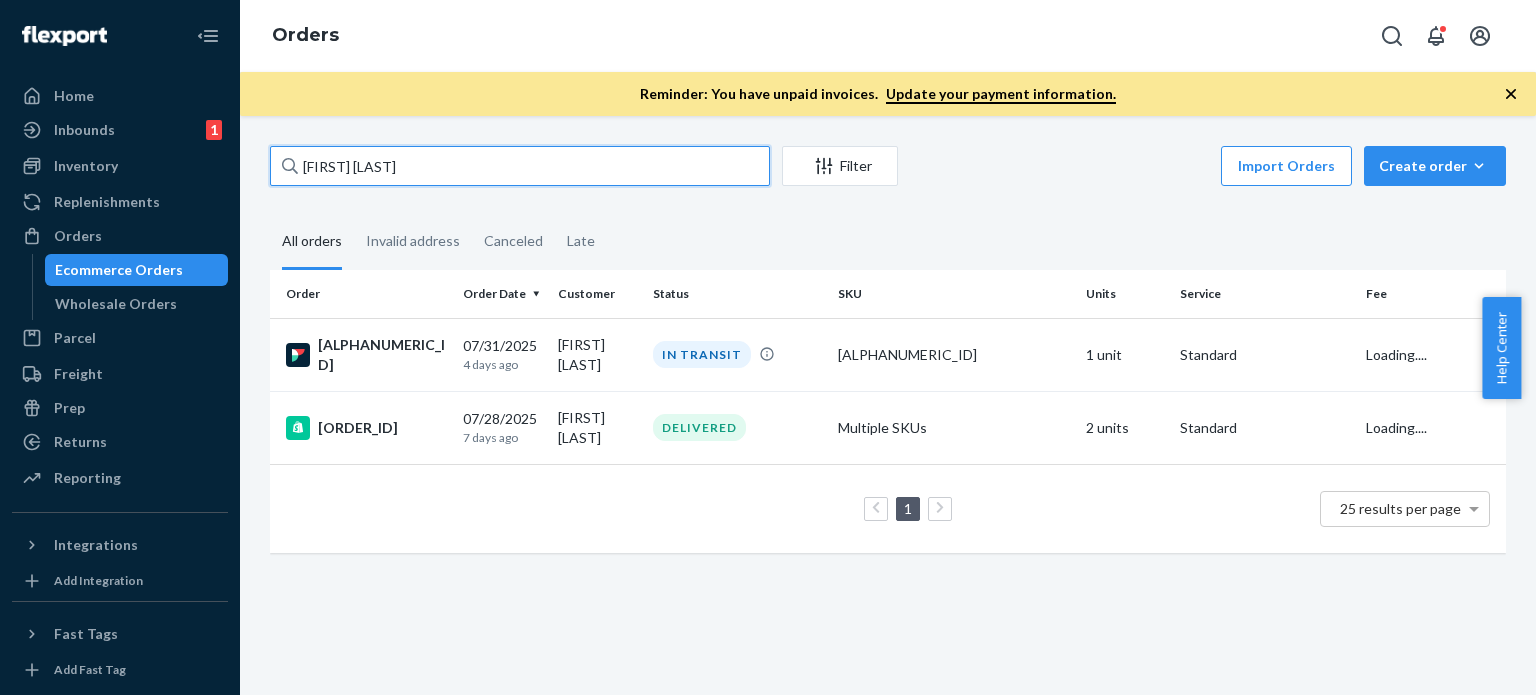 click on "lidia sexton" at bounding box center (520, 166) 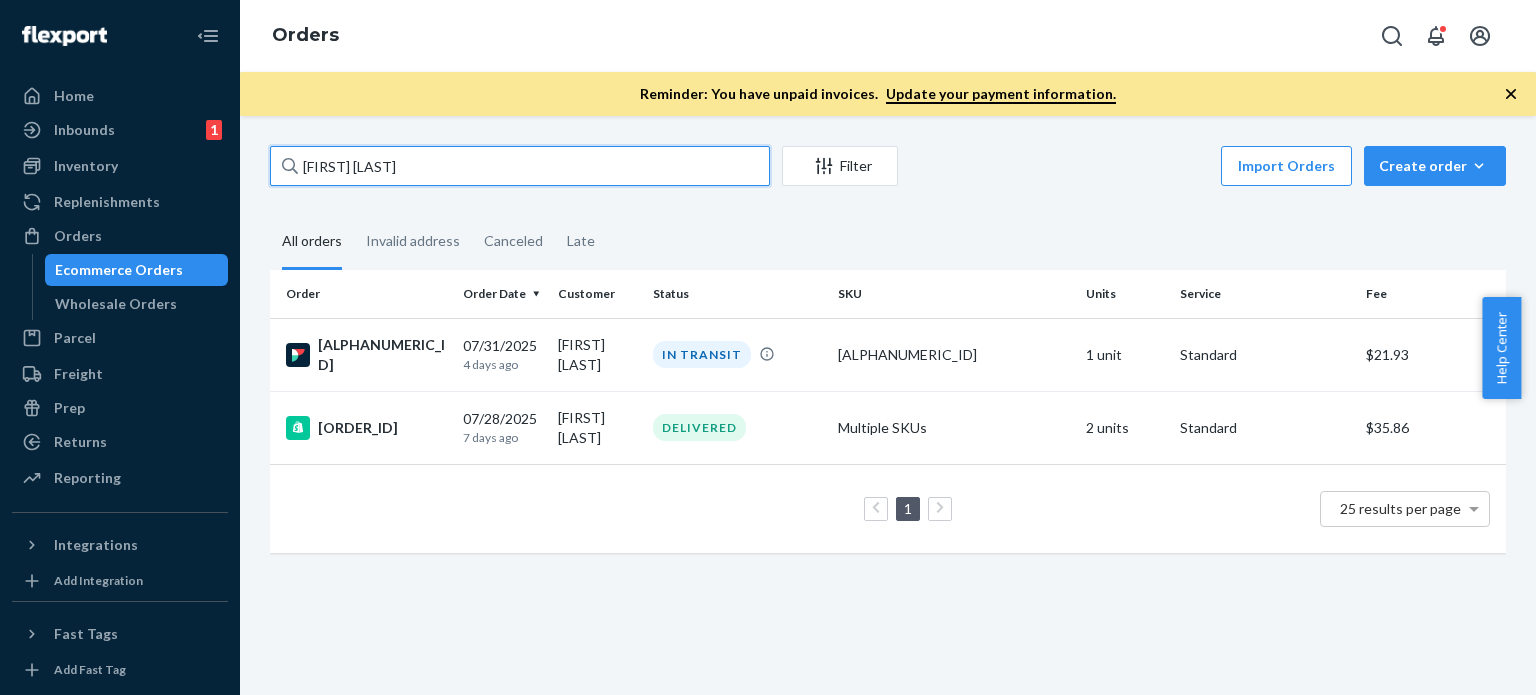 paste on "Tealla Stewart" 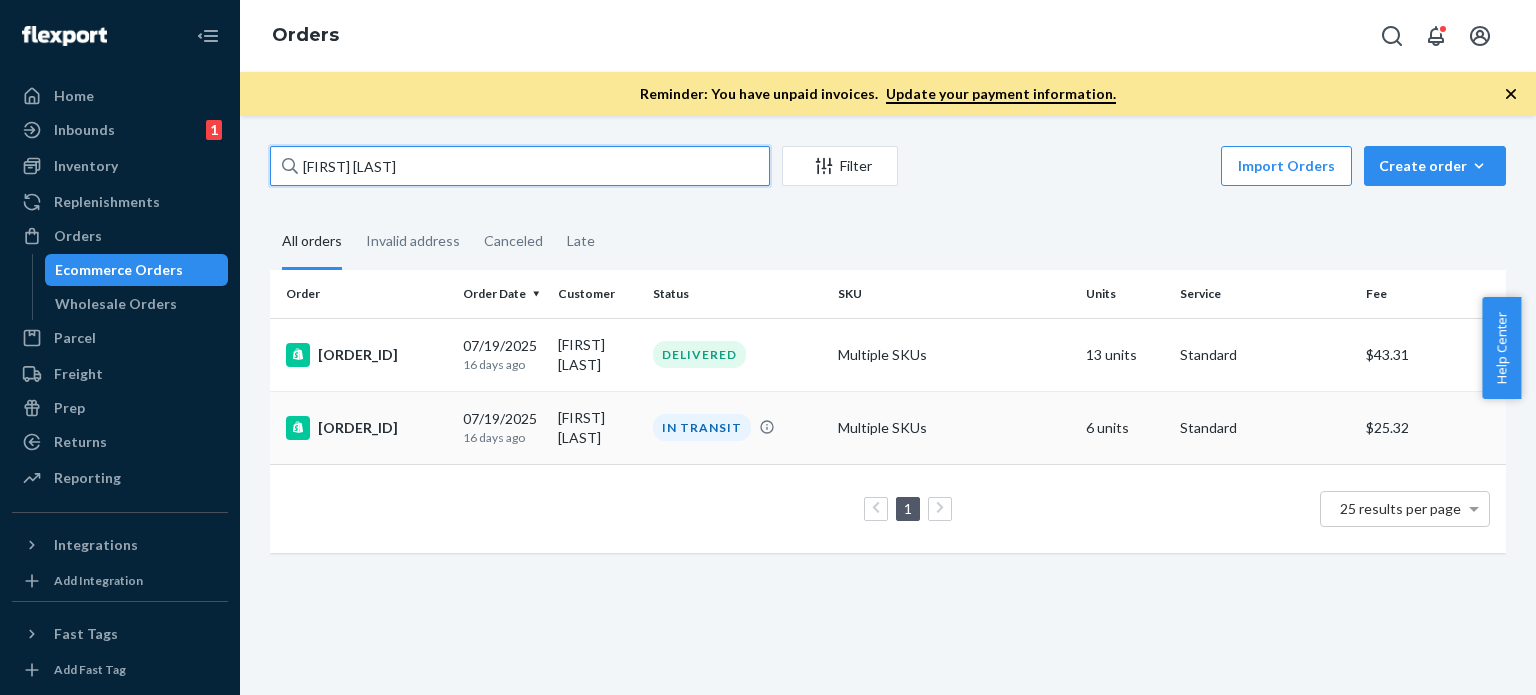 type on "Tealla Stewart" 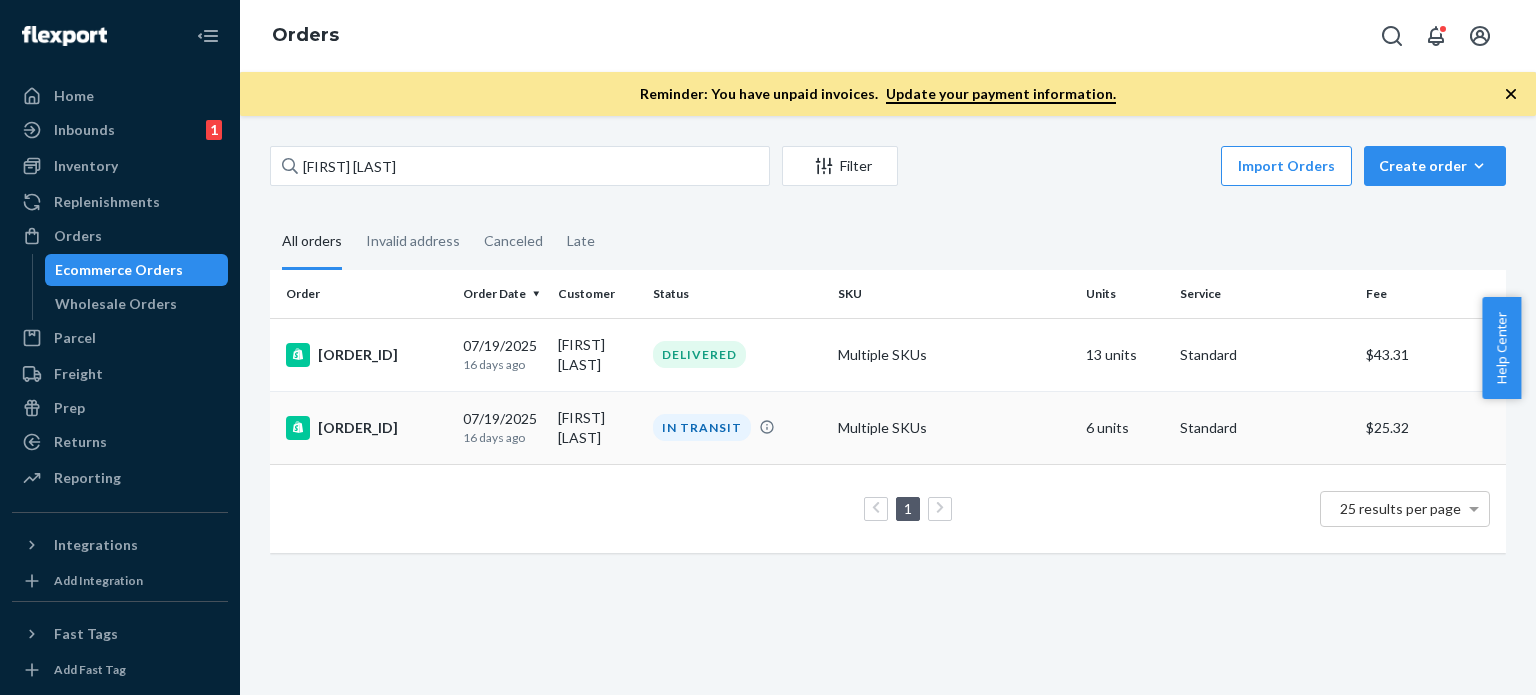 click on "TEALLA STEWART" at bounding box center (597, 427) 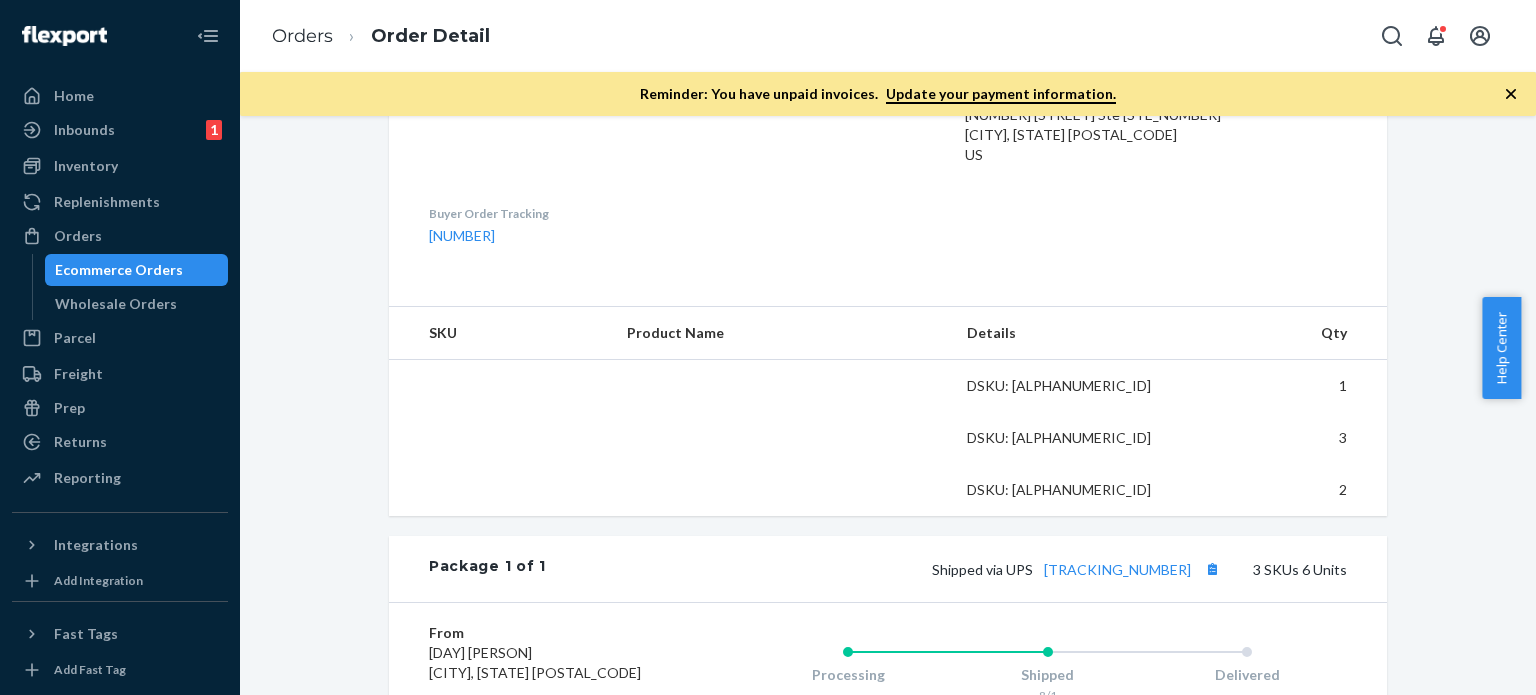 scroll, scrollTop: 974, scrollLeft: 0, axis: vertical 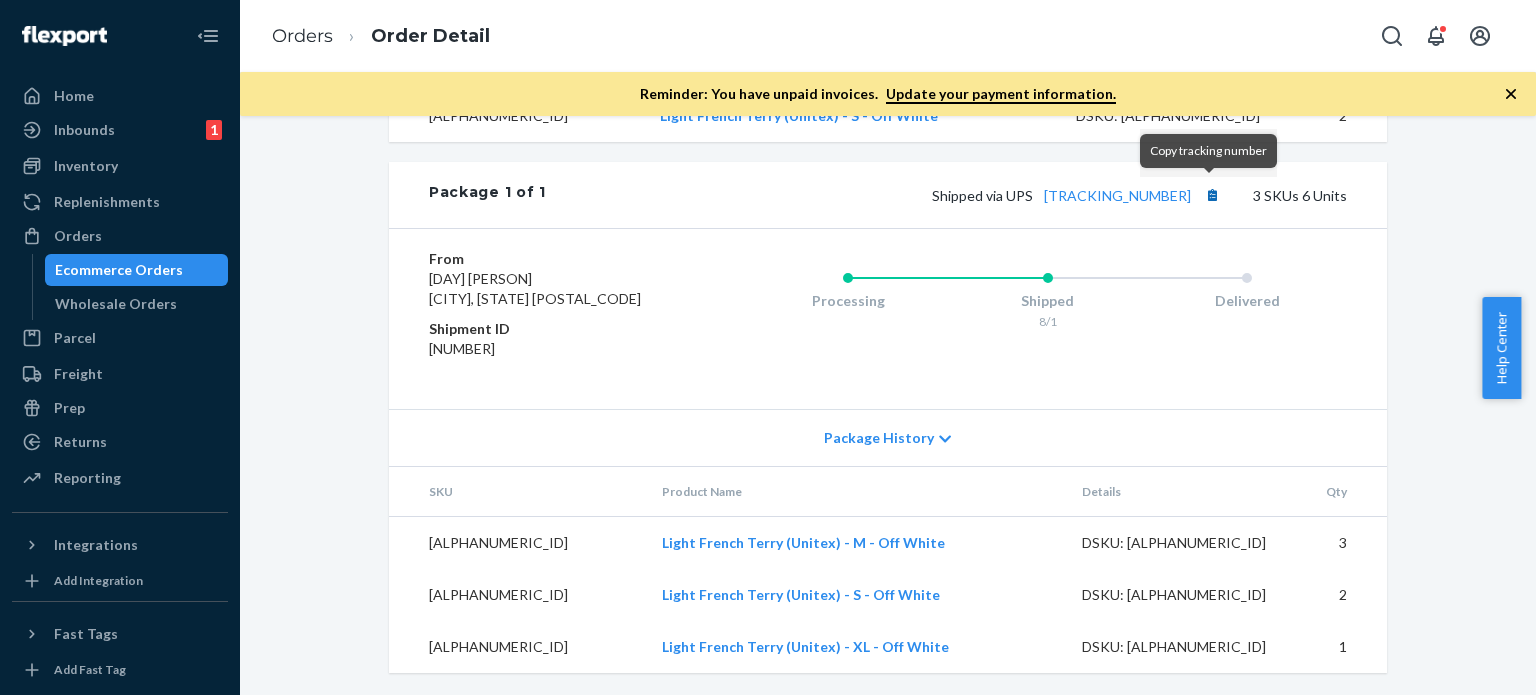 drag, startPoint x: 1040, startPoint y: 172, endPoint x: 1198, endPoint y: 181, distance: 158.25612 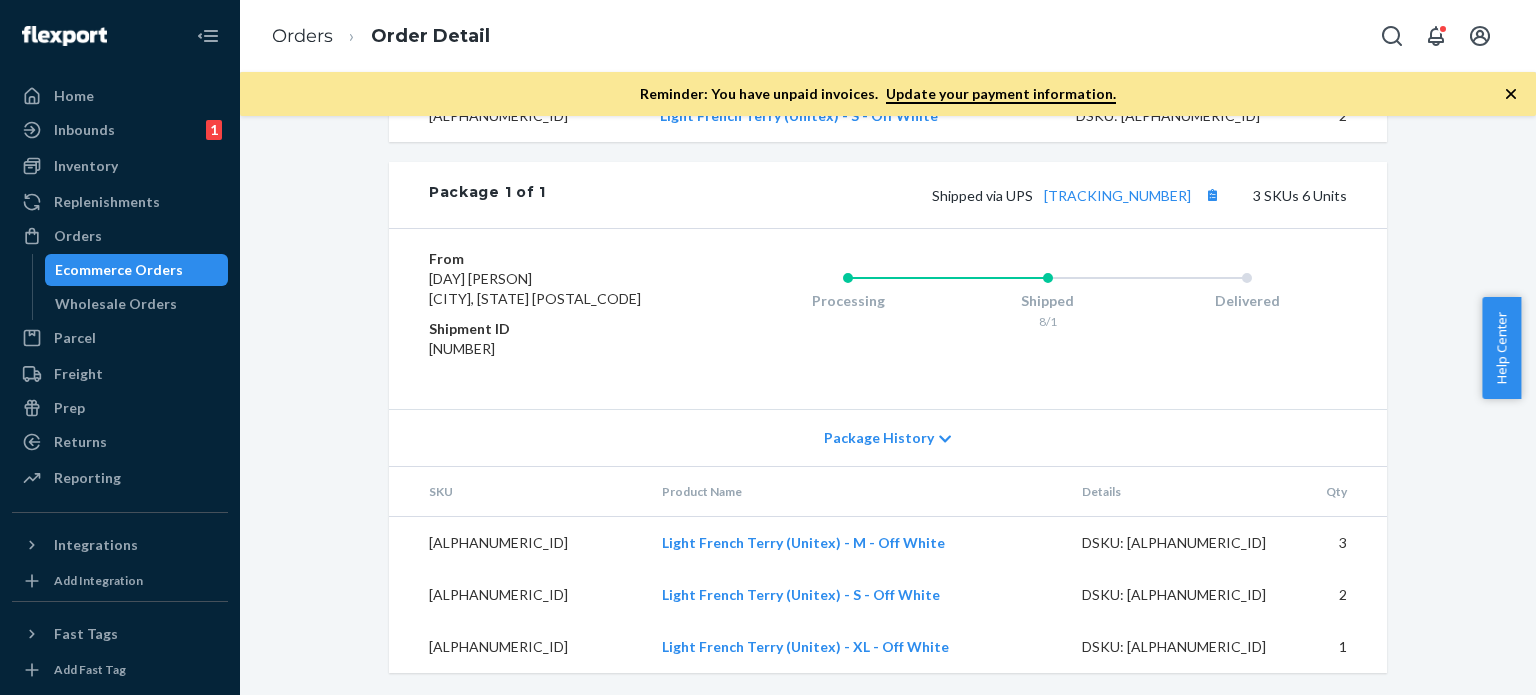 copy on "1ZJ72R080309536919" 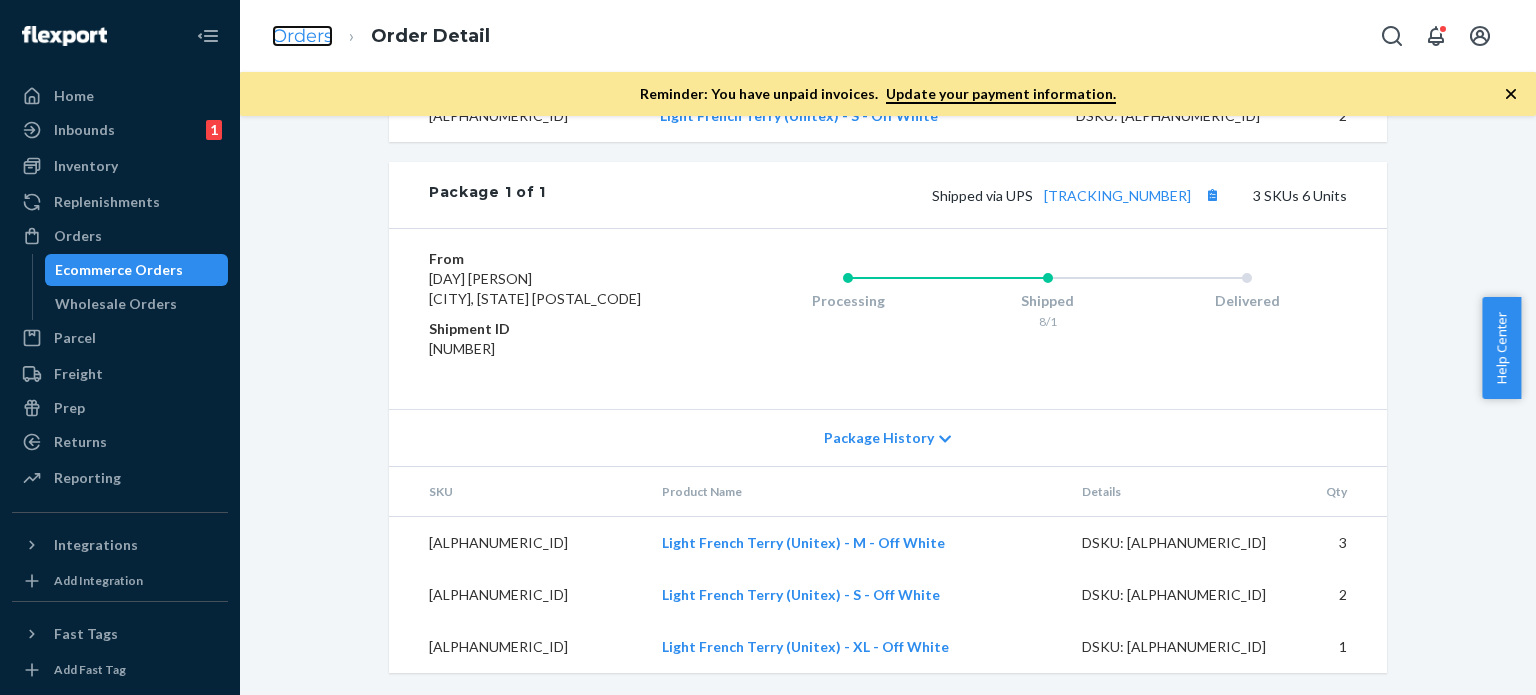 click on "Orders" at bounding box center [302, 36] 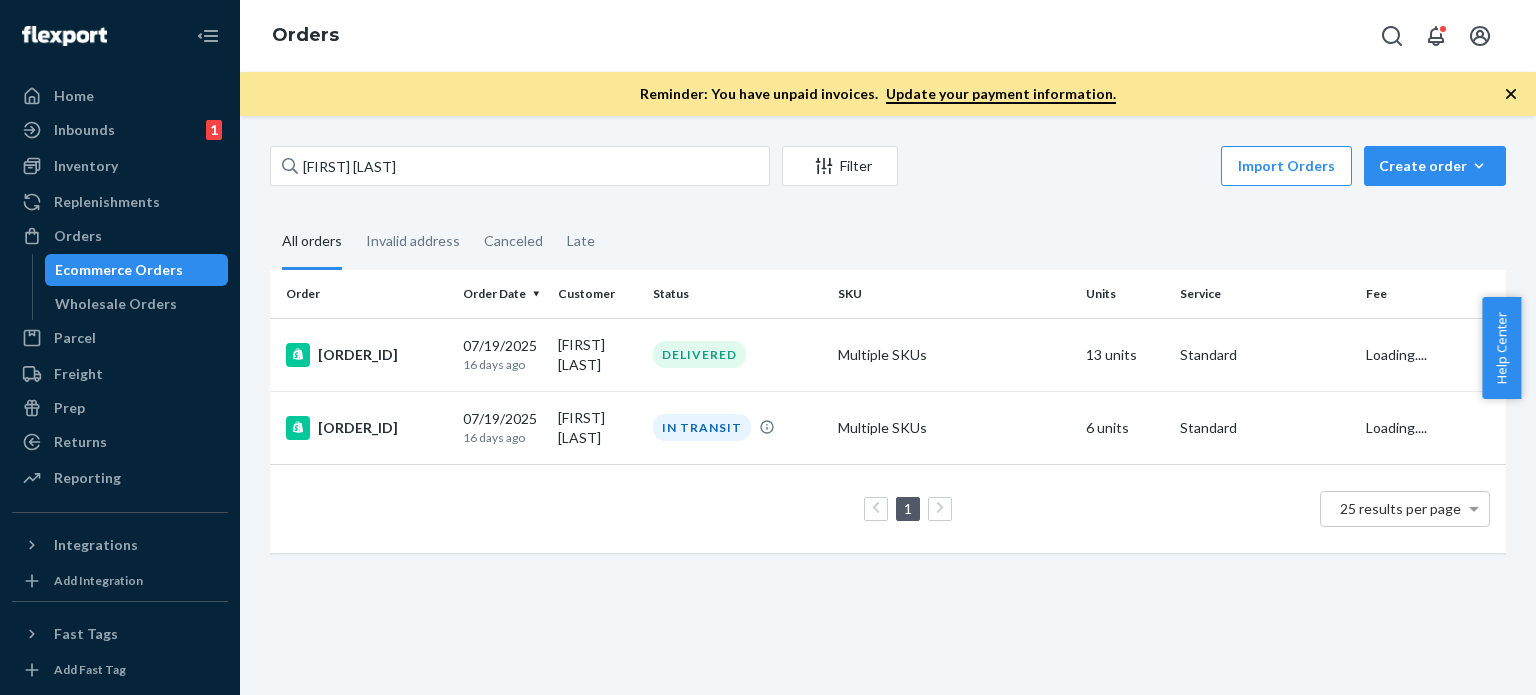 scroll, scrollTop: 0, scrollLeft: 0, axis: both 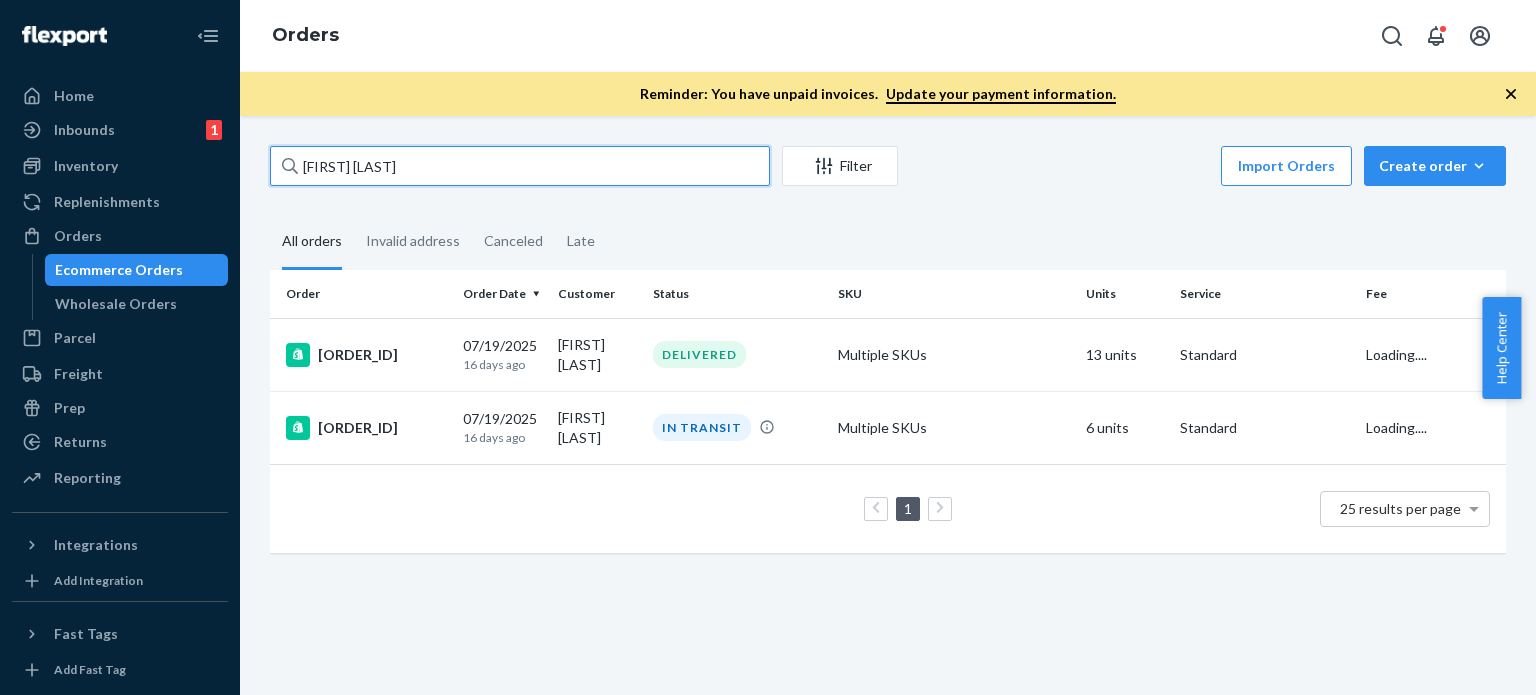 drag, startPoint x: 362, startPoint y: 166, endPoint x: 258, endPoint y: 163, distance: 104.04326 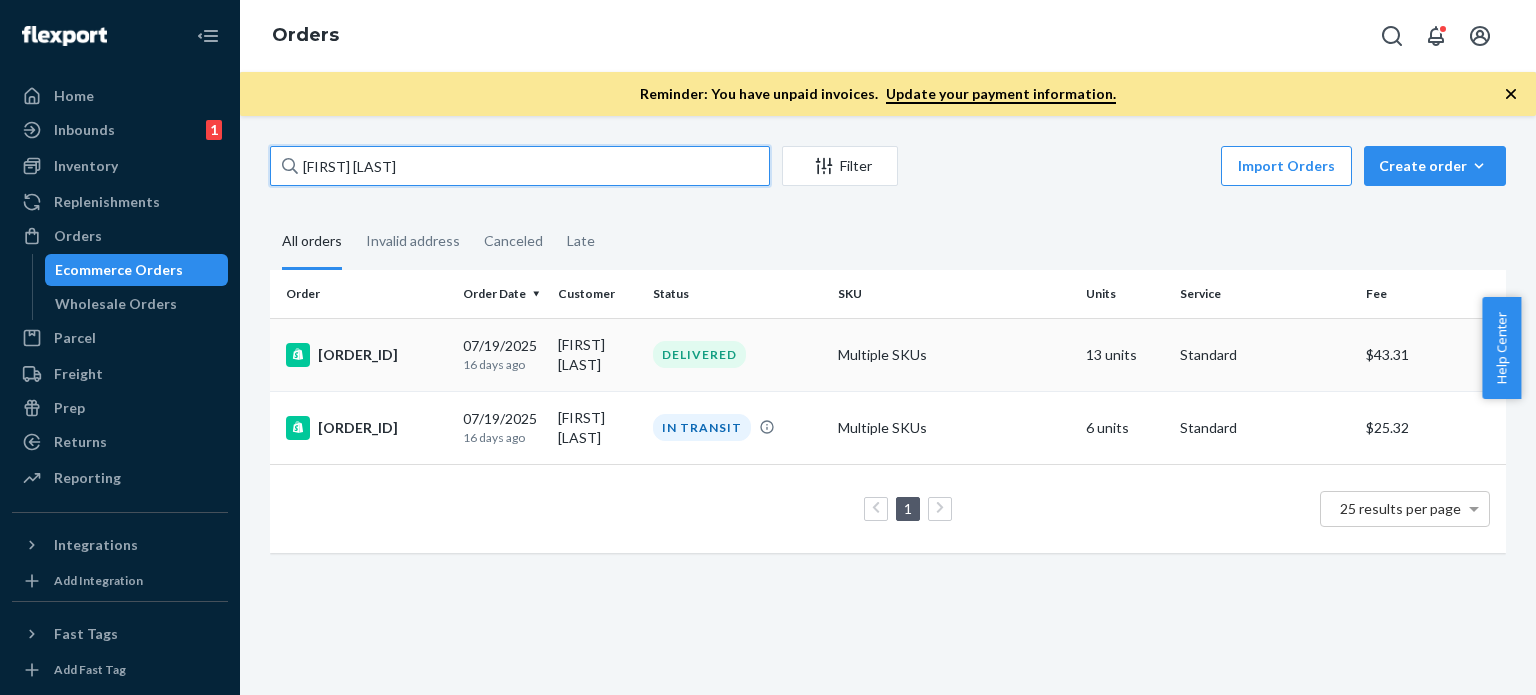 paste on "#SUND271192 Complete" 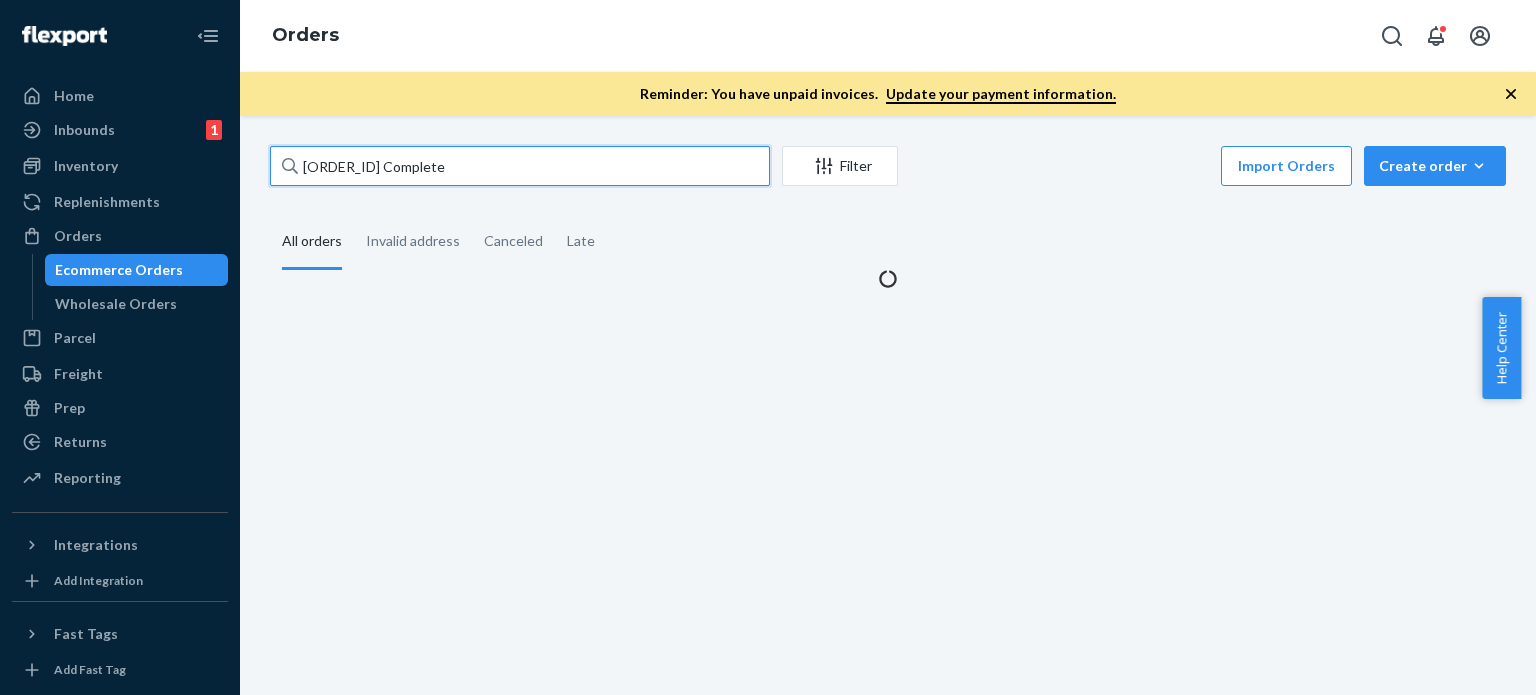 drag, startPoint x: 404, startPoint y: 174, endPoint x: 585, endPoint y: 170, distance: 181.04419 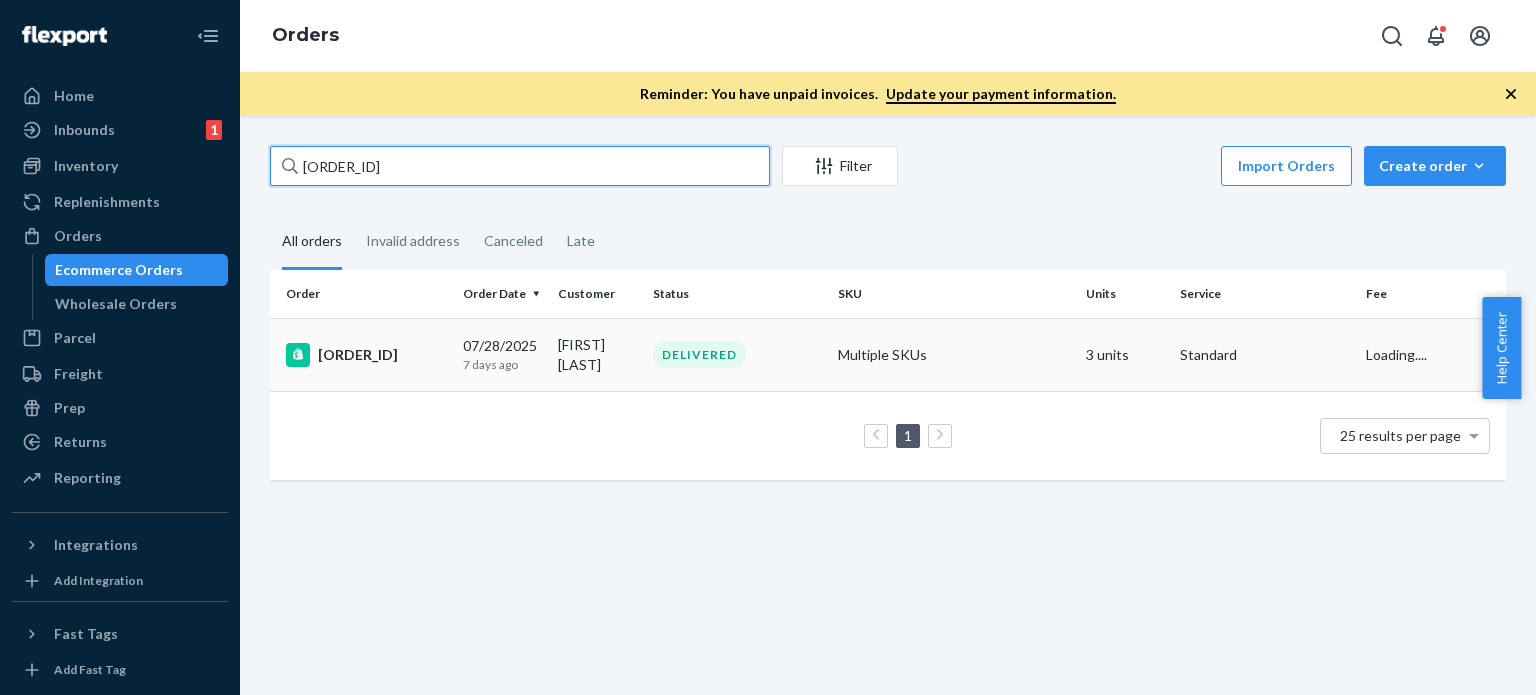 type on "#SUND271192" 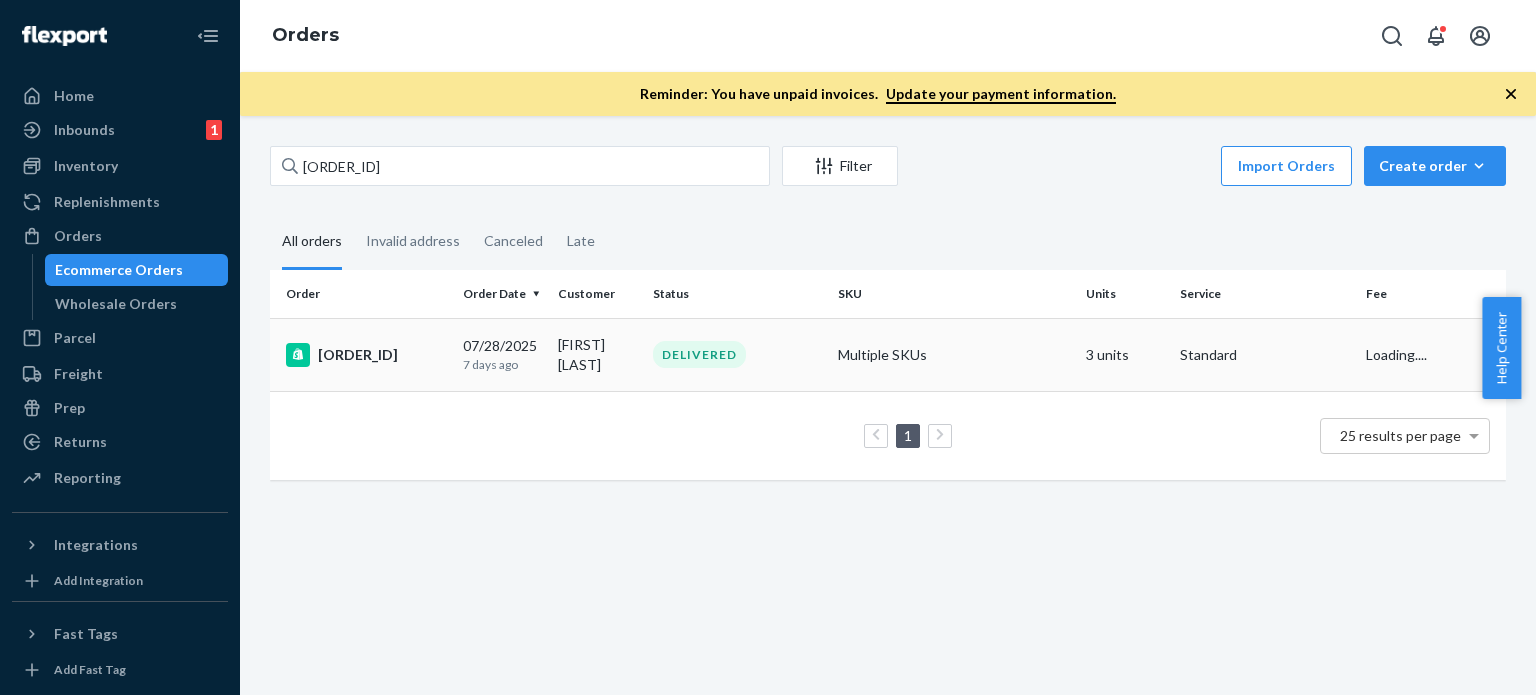 click on "DELIVERED" at bounding box center [737, 354] 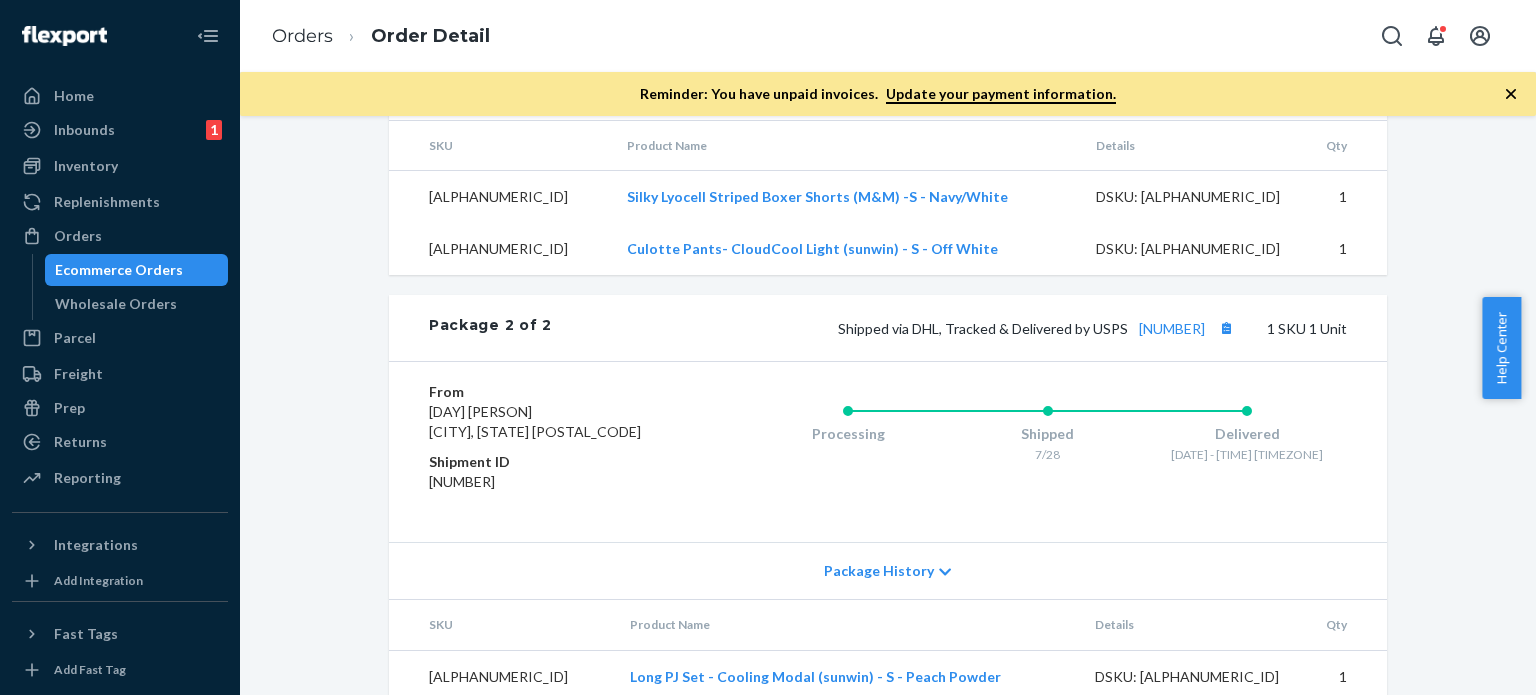 scroll, scrollTop: 1328, scrollLeft: 0, axis: vertical 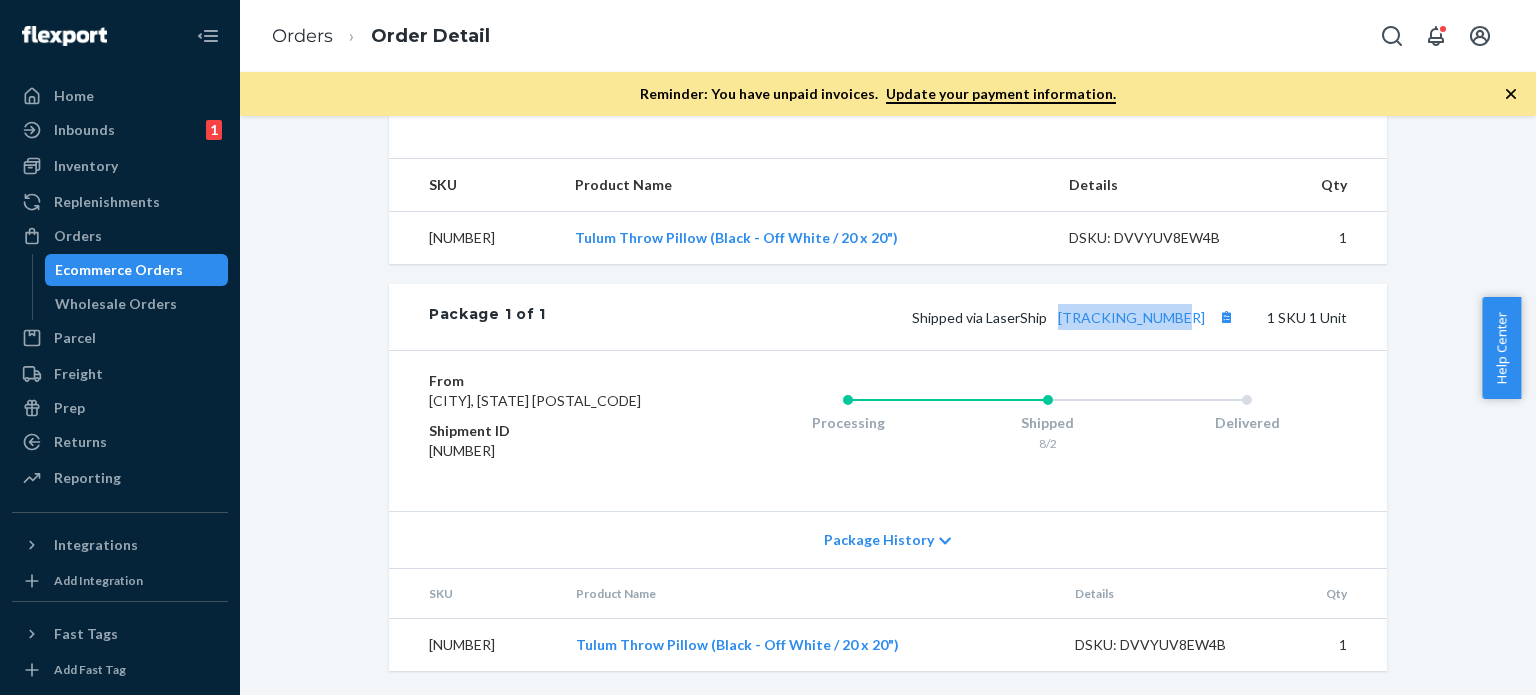 drag, startPoint x: 1068, startPoint y: 270, endPoint x: 1218, endPoint y: 276, distance: 150.11995 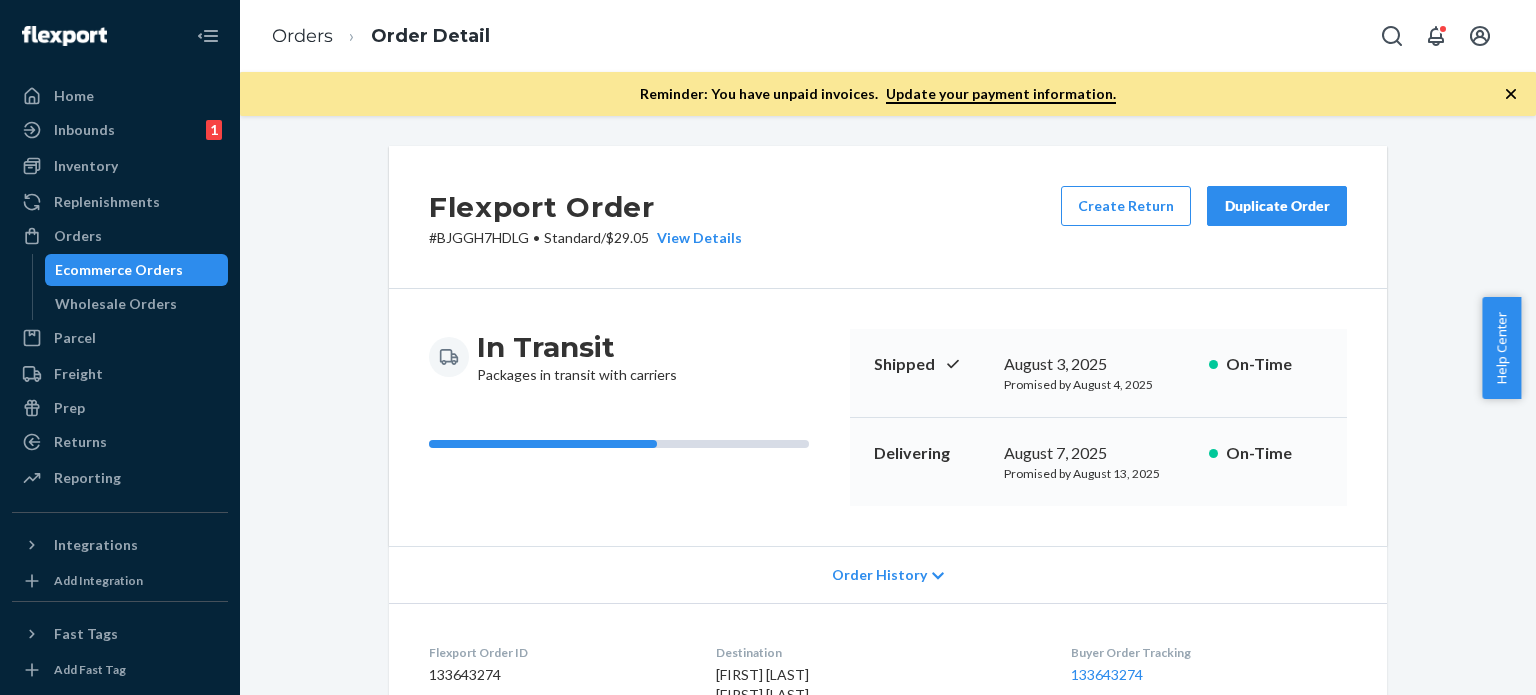 scroll, scrollTop: 0, scrollLeft: 0, axis: both 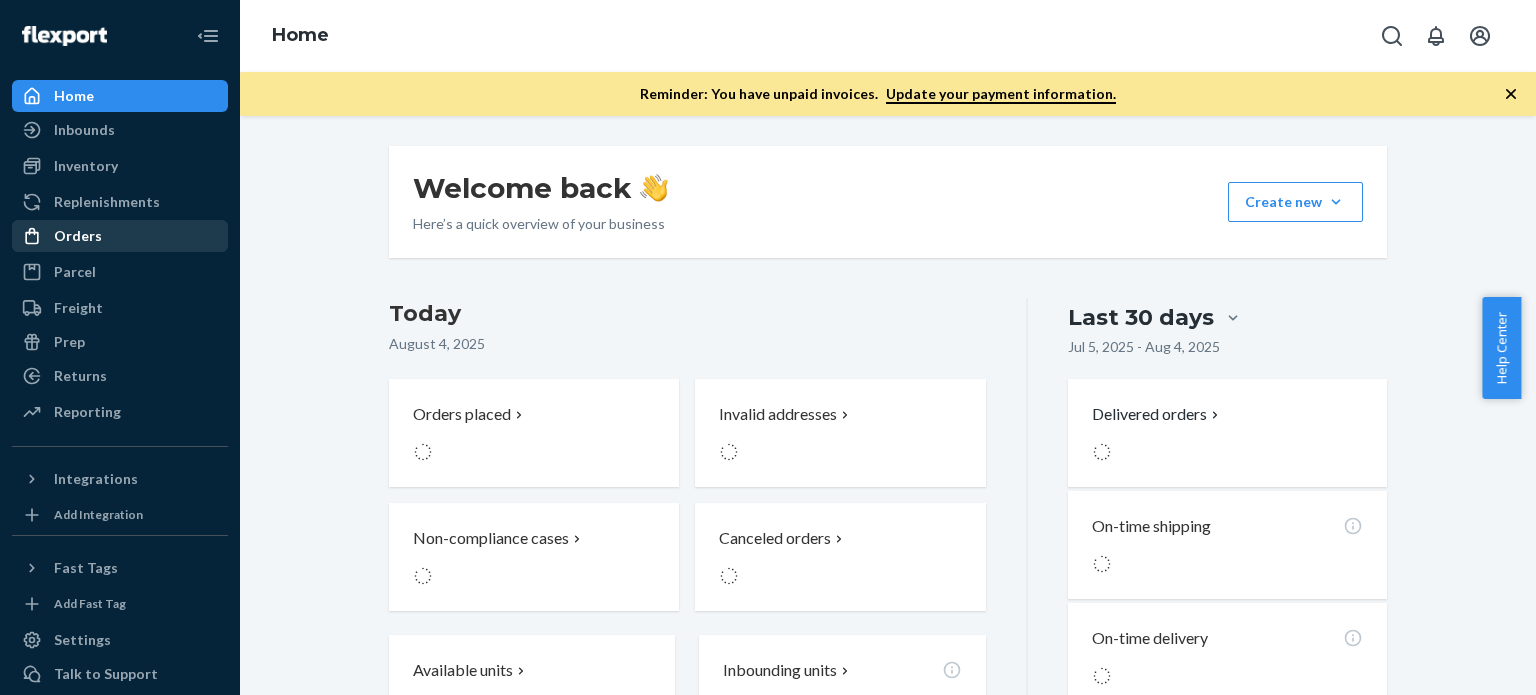 click on "Orders" at bounding box center [78, 236] 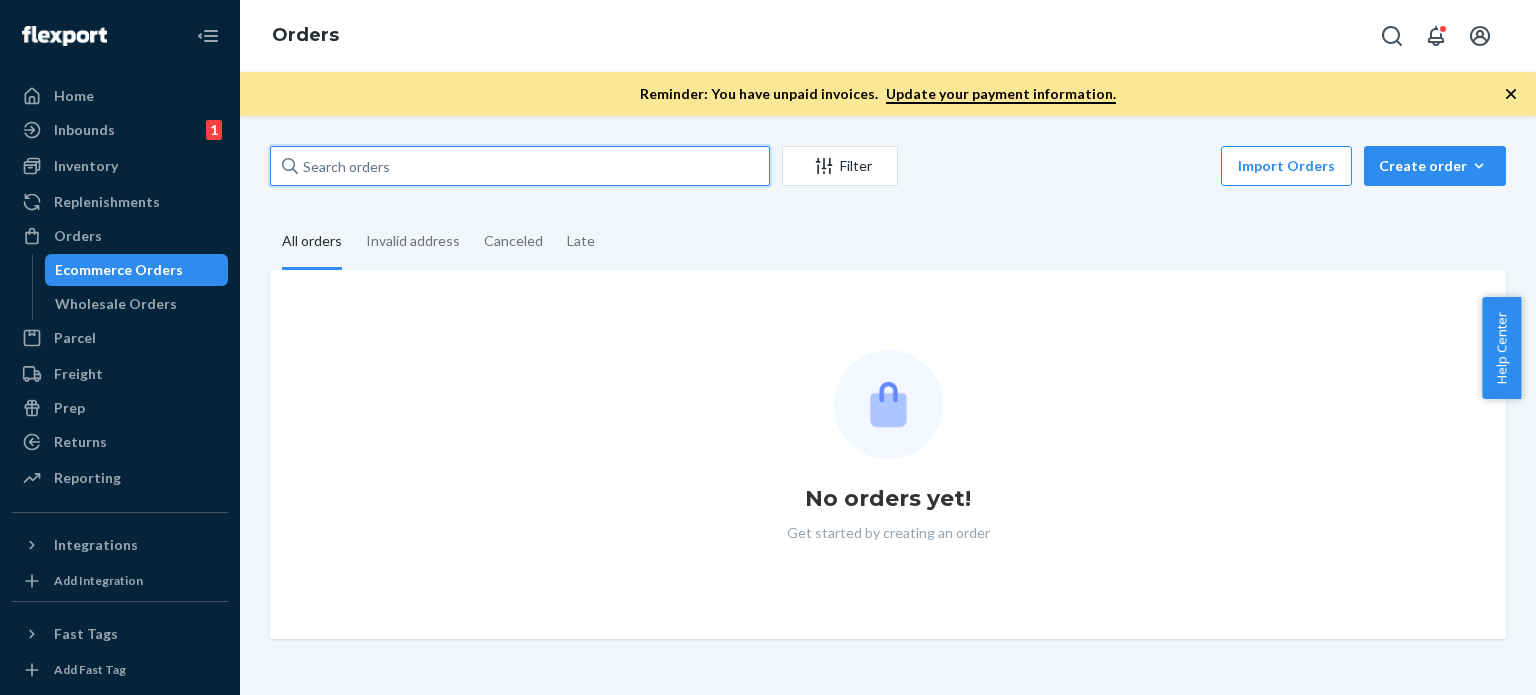 click at bounding box center (520, 166) 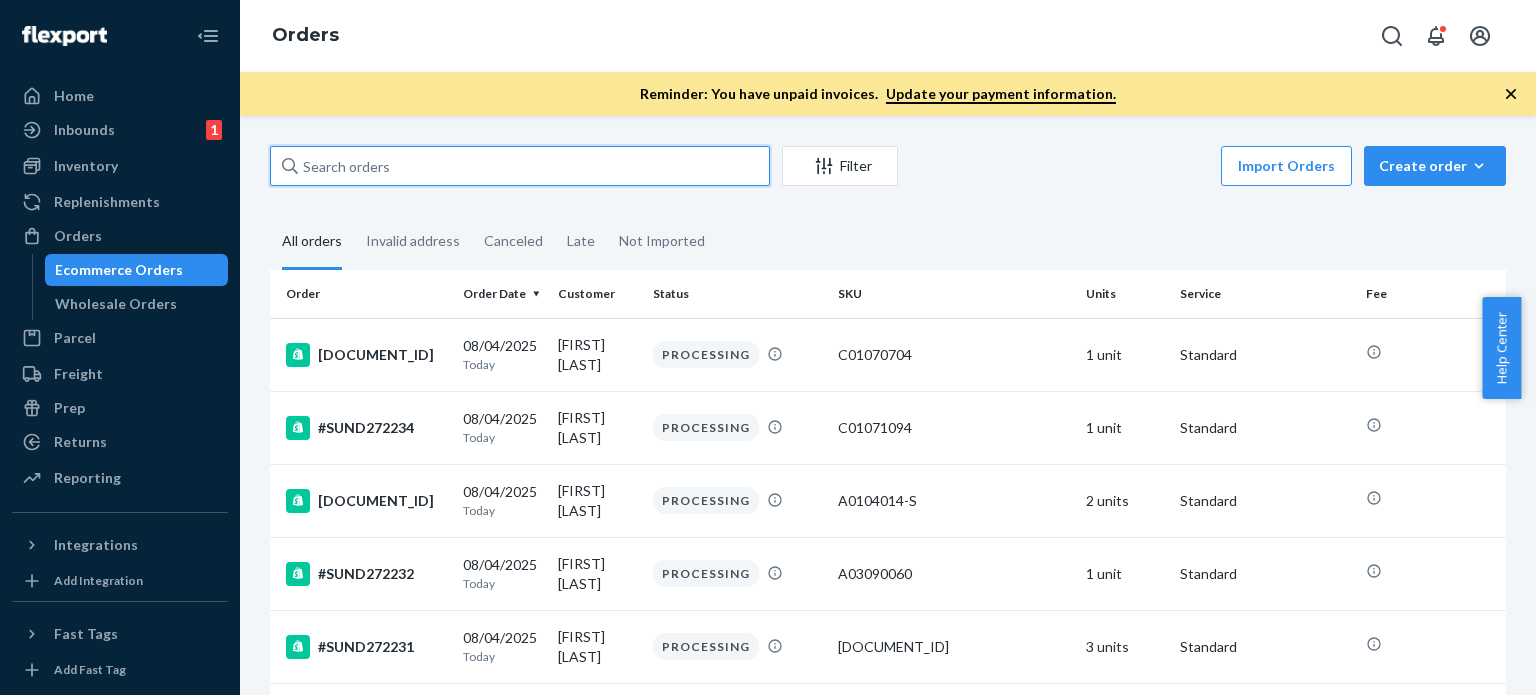paste on "#SUND267995" 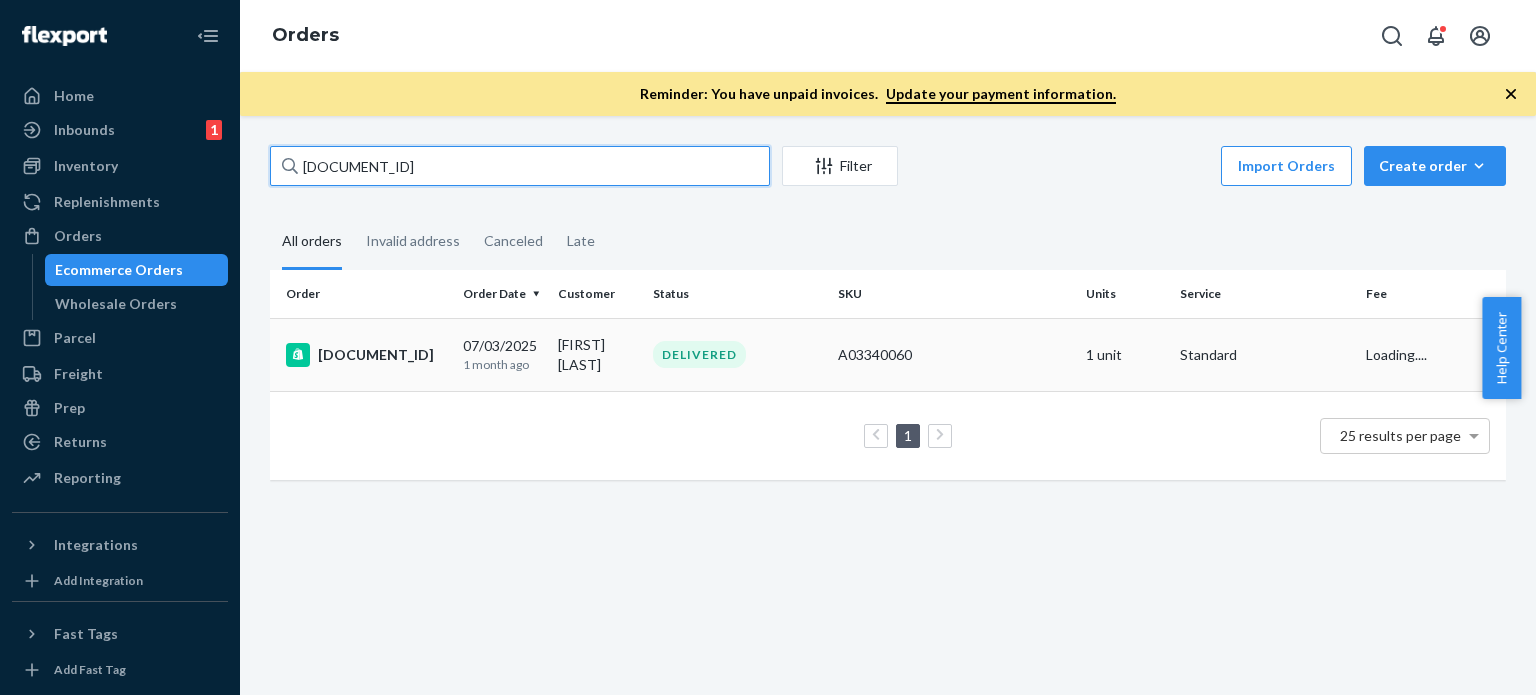 type on "#SUND267995" 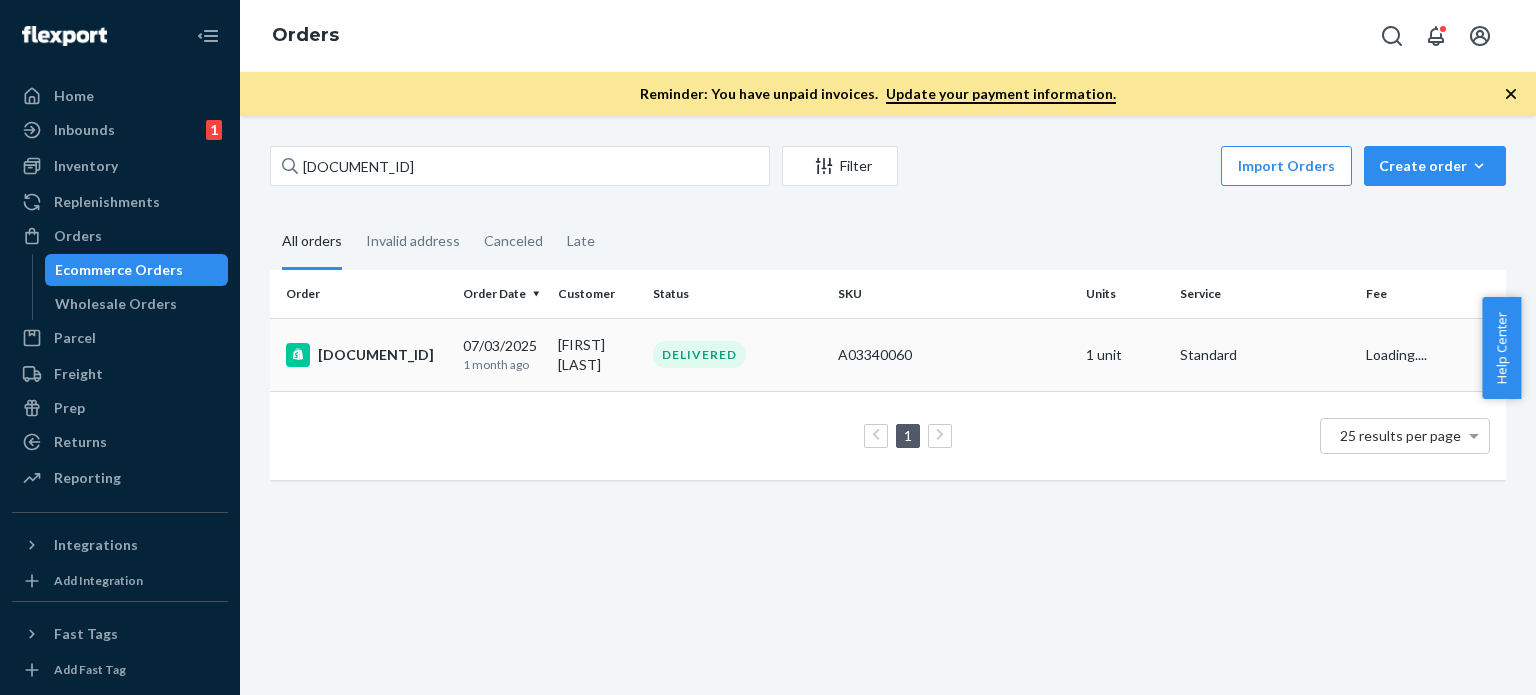 click on "Taylor Acheson" at bounding box center [597, 354] 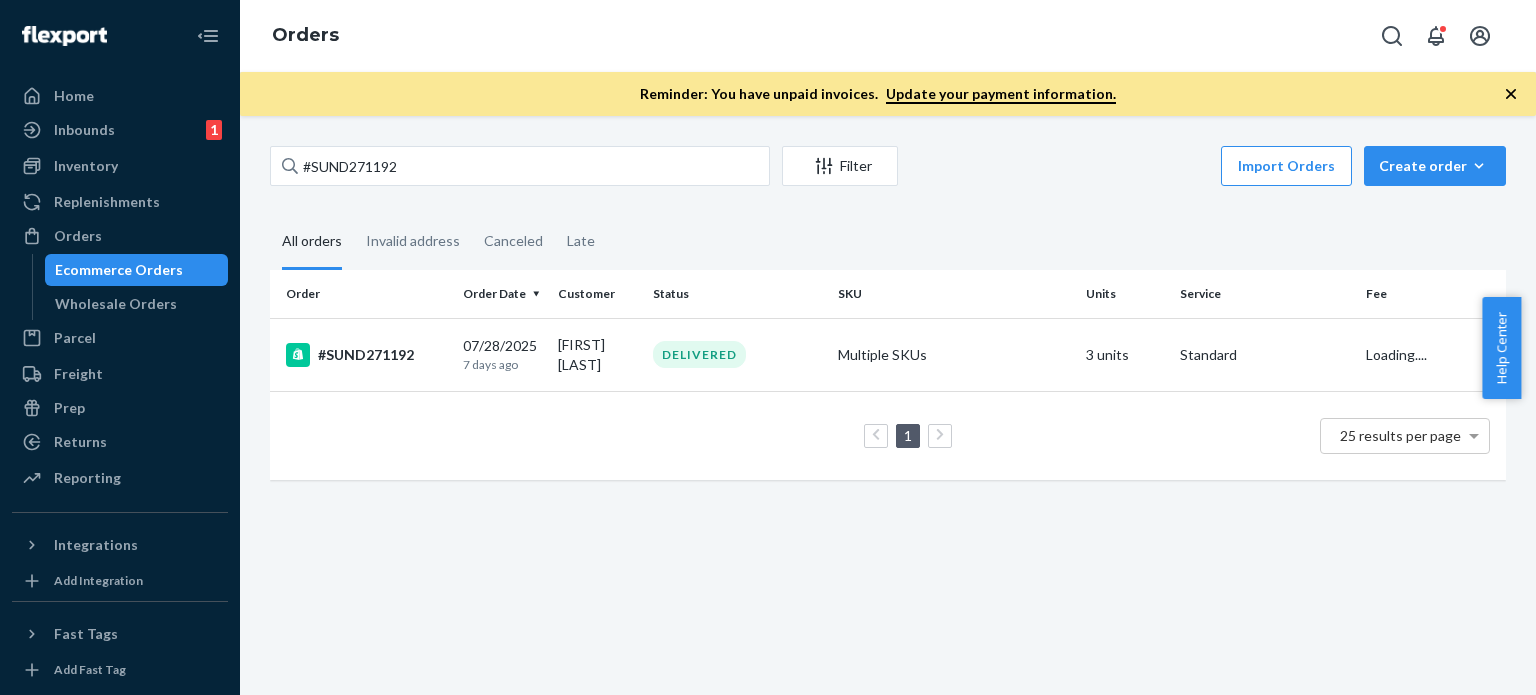 scroll, scrollTop: 0, scrollLeft: 0, axis: both 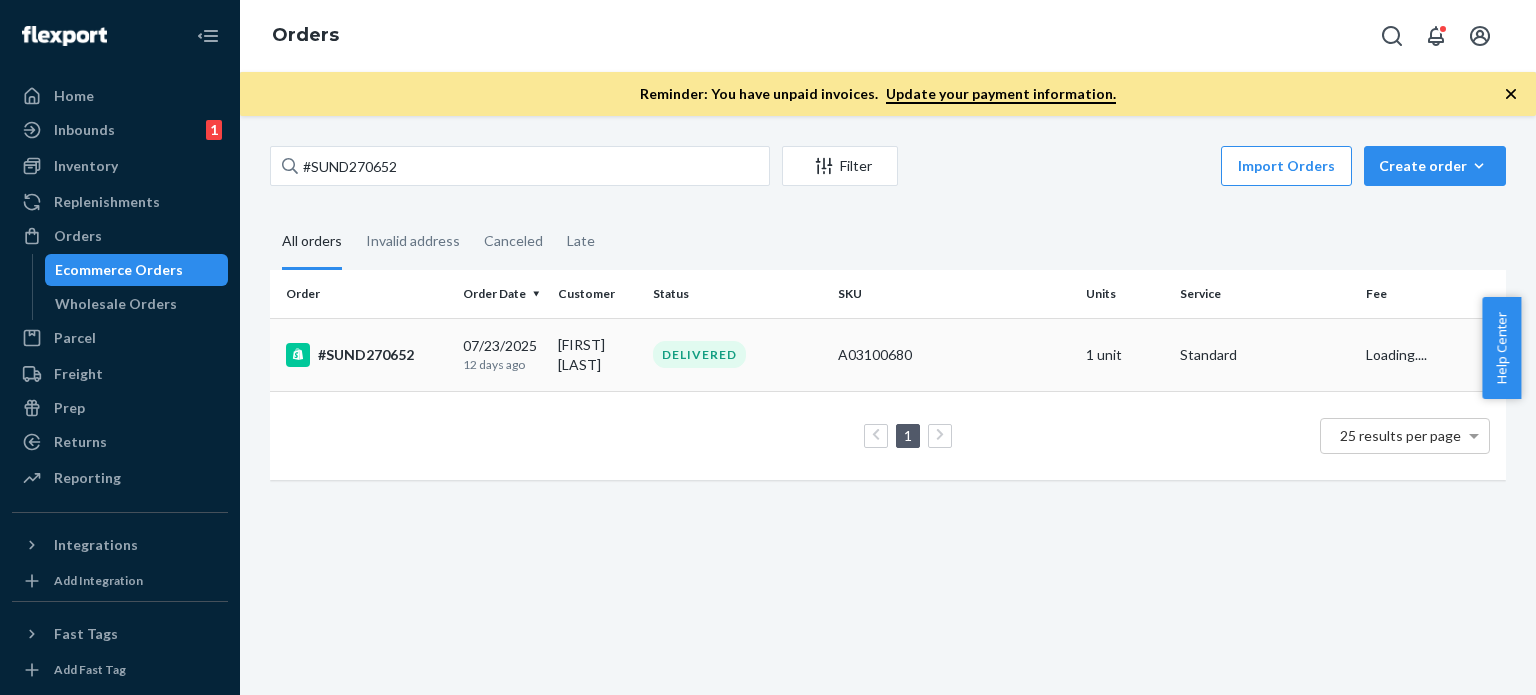 type on "#SUND270652" 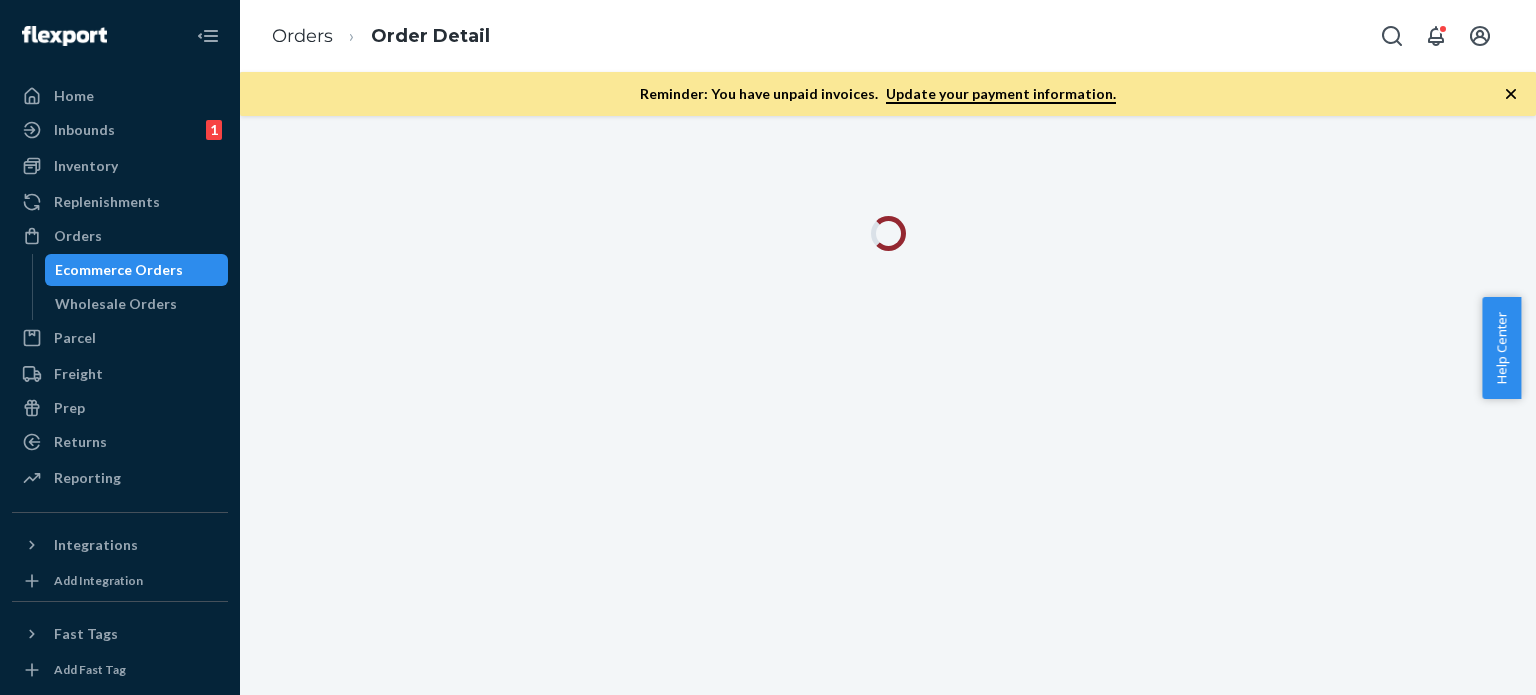 drag, startPoint x: 956, startPoint y: 254, endPoint x: 912, endPoint y: 241, distance: 45.88028 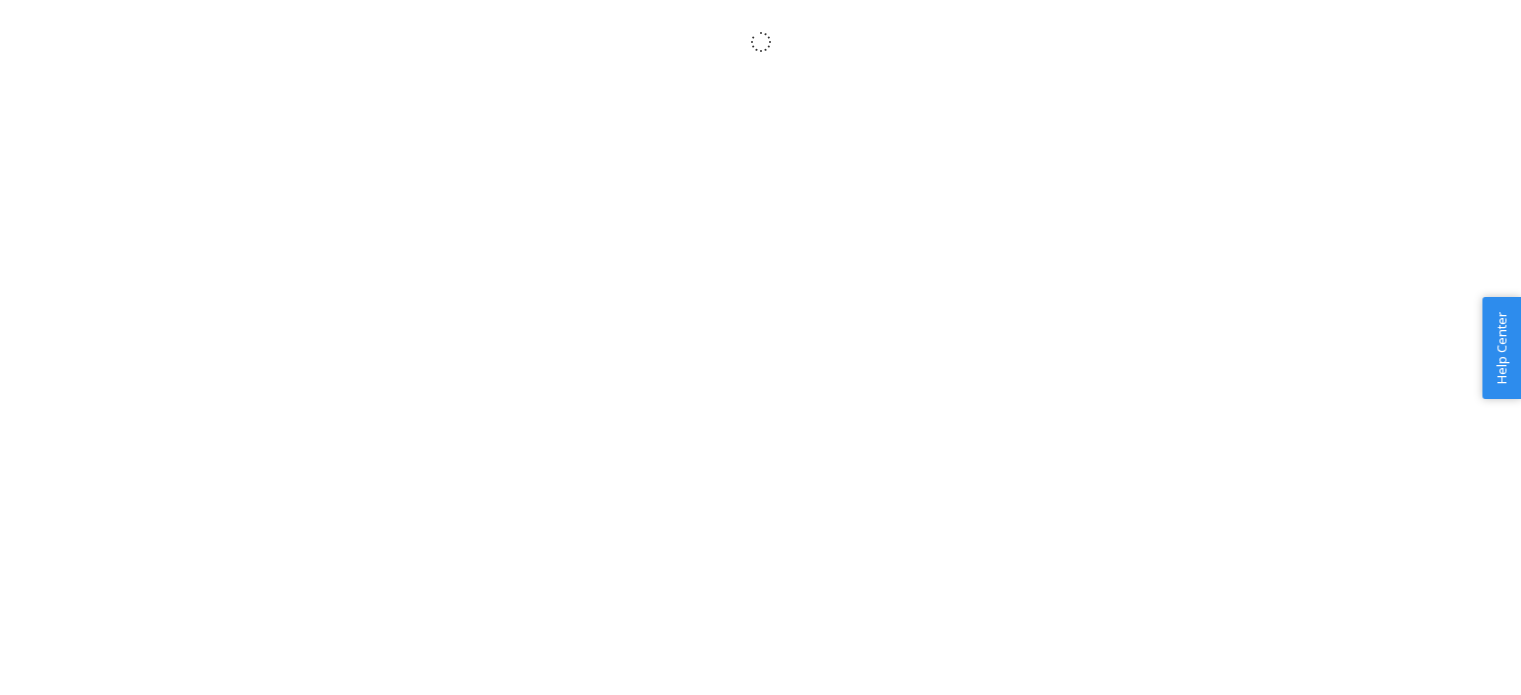 scroll, scrollTop: 0, scrollLeft: 0, axis: both 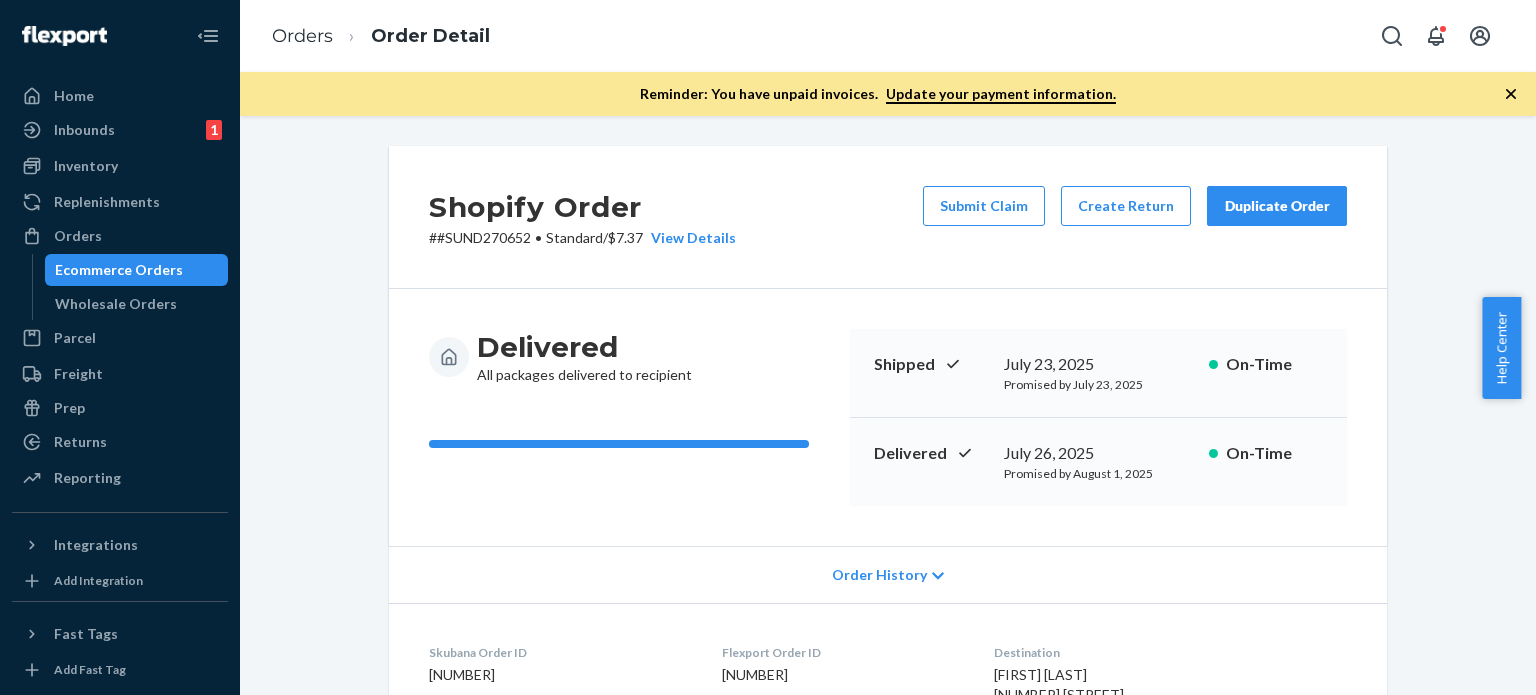 click on "Duplicate Order" at bounding box center (1277, 206) 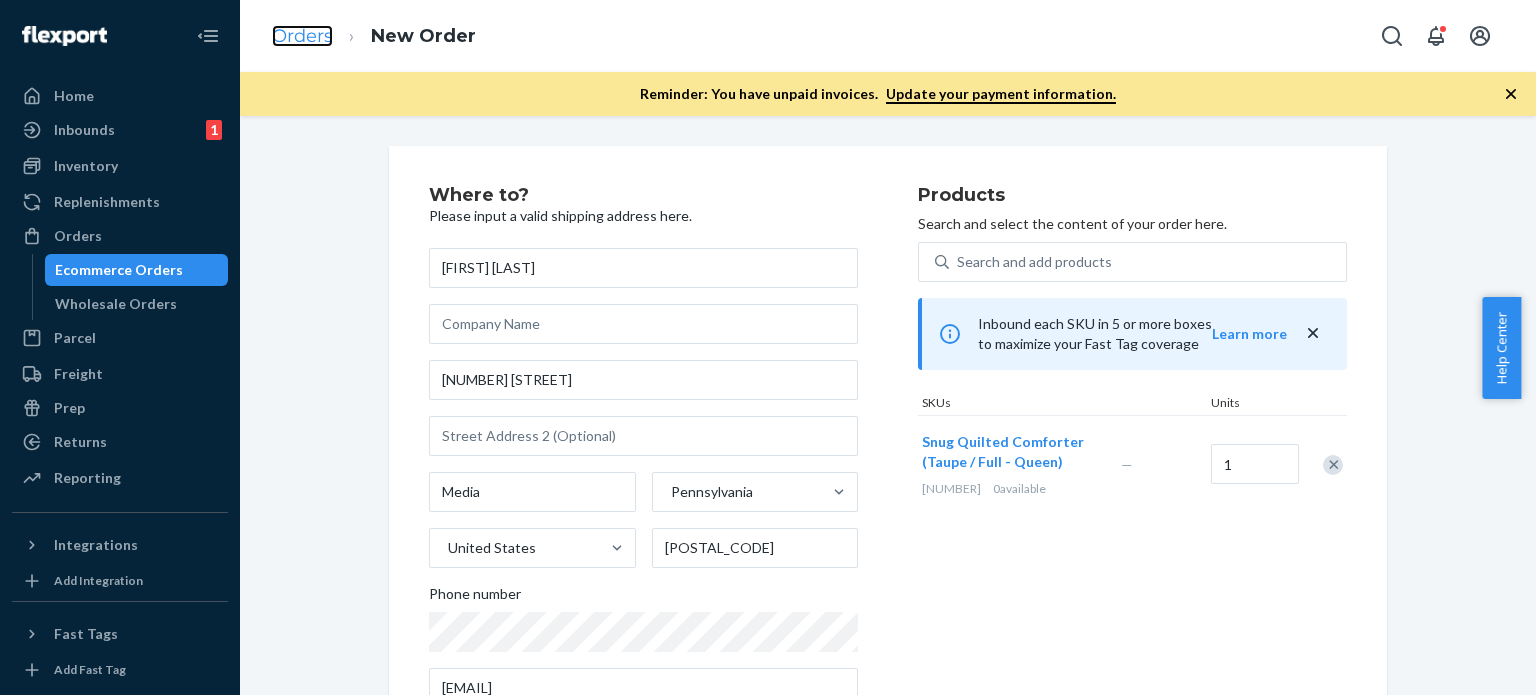 click on "Orders" at bounding box center [302, 36] 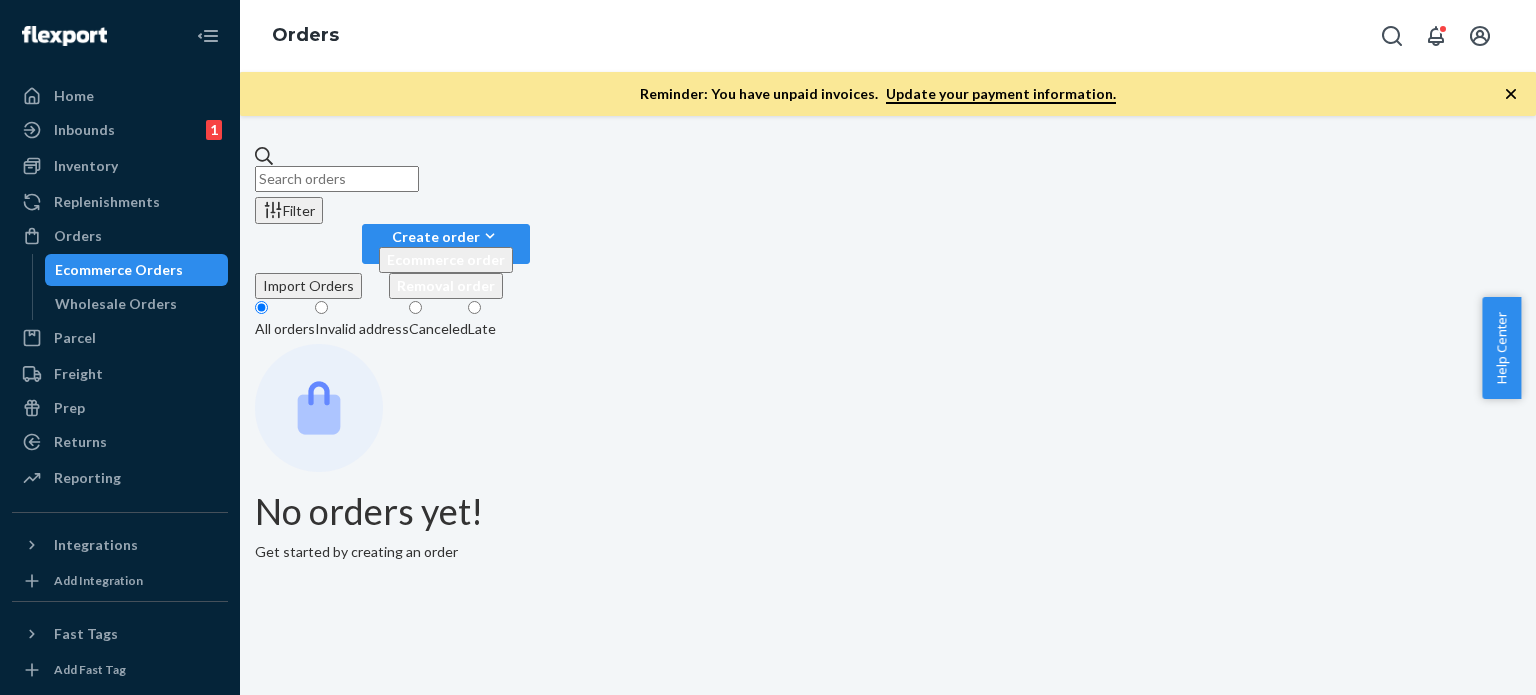 click at bounding box center [337, 179] 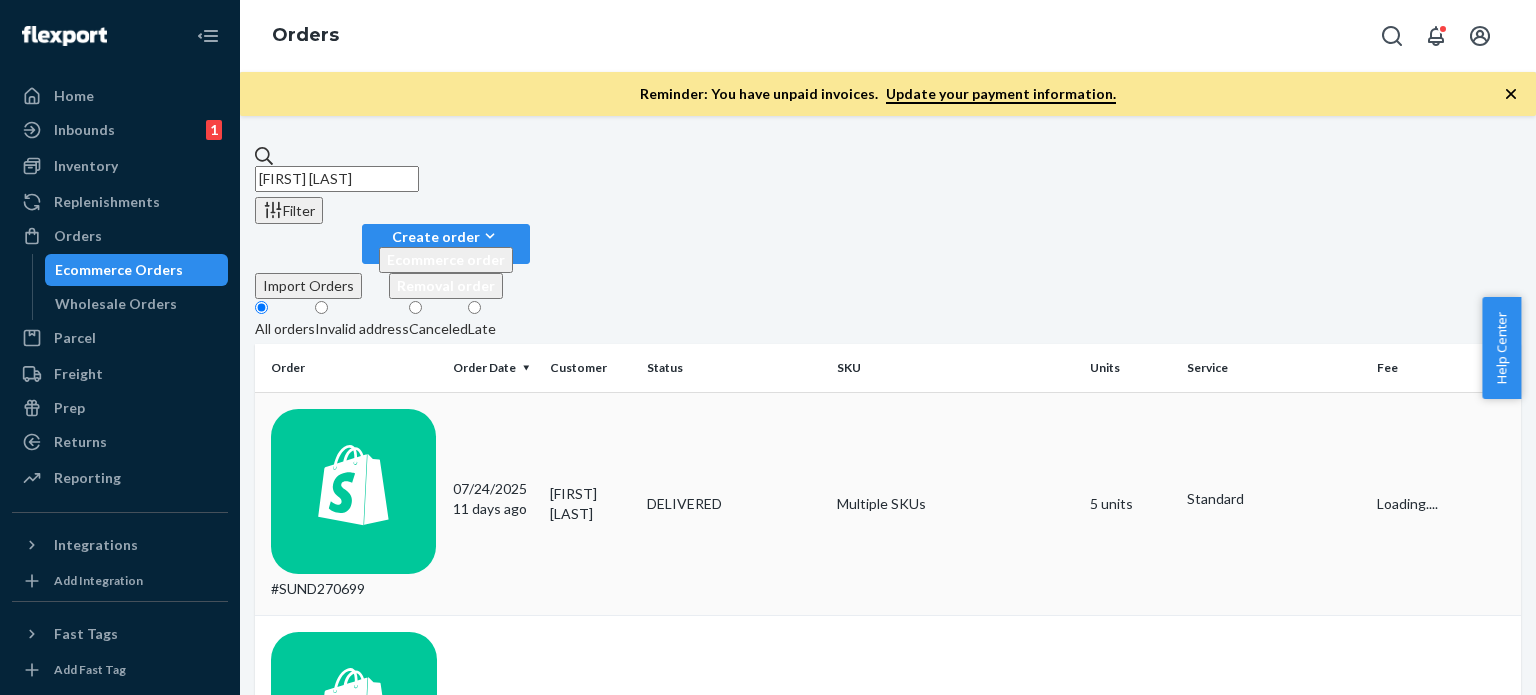 type on "[FIRST] [LAST]" 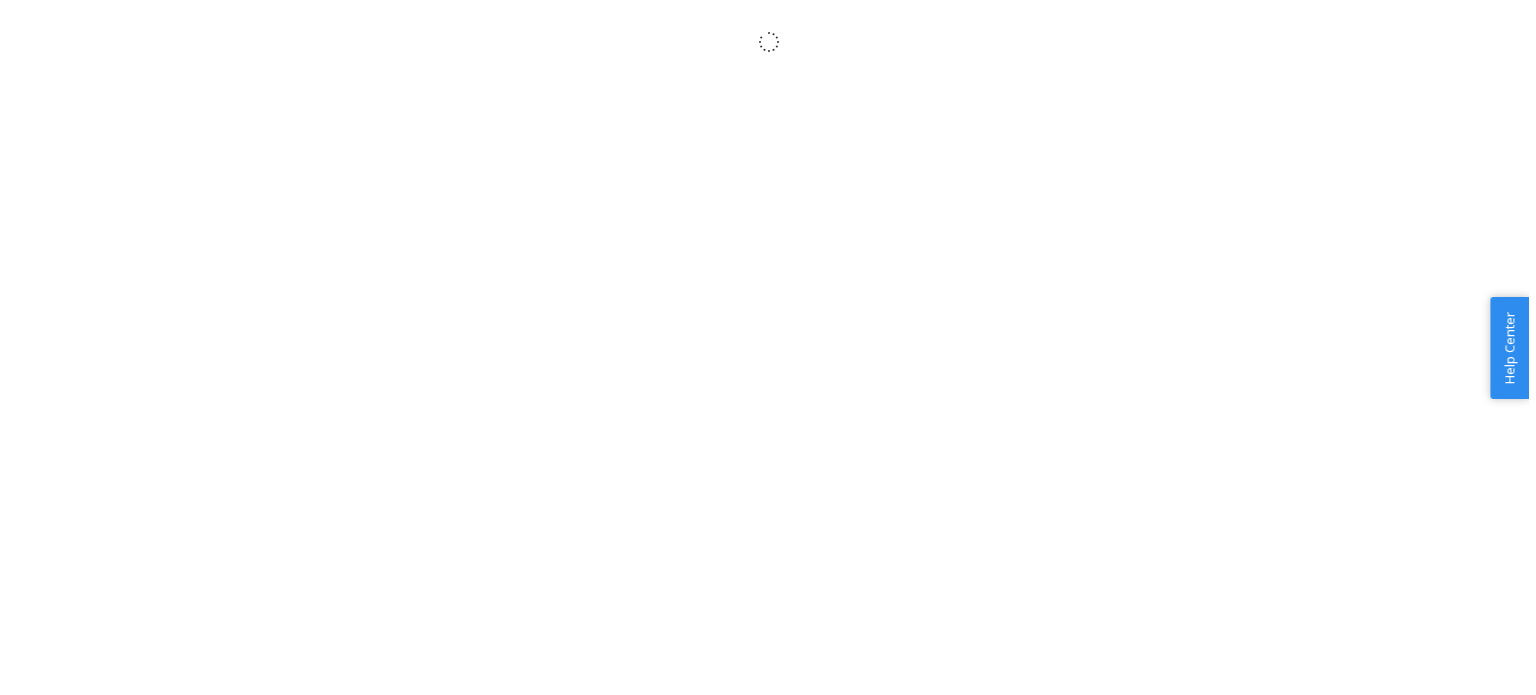 scroll, scrollTop: 0, scrollLeft: 0, axis: both 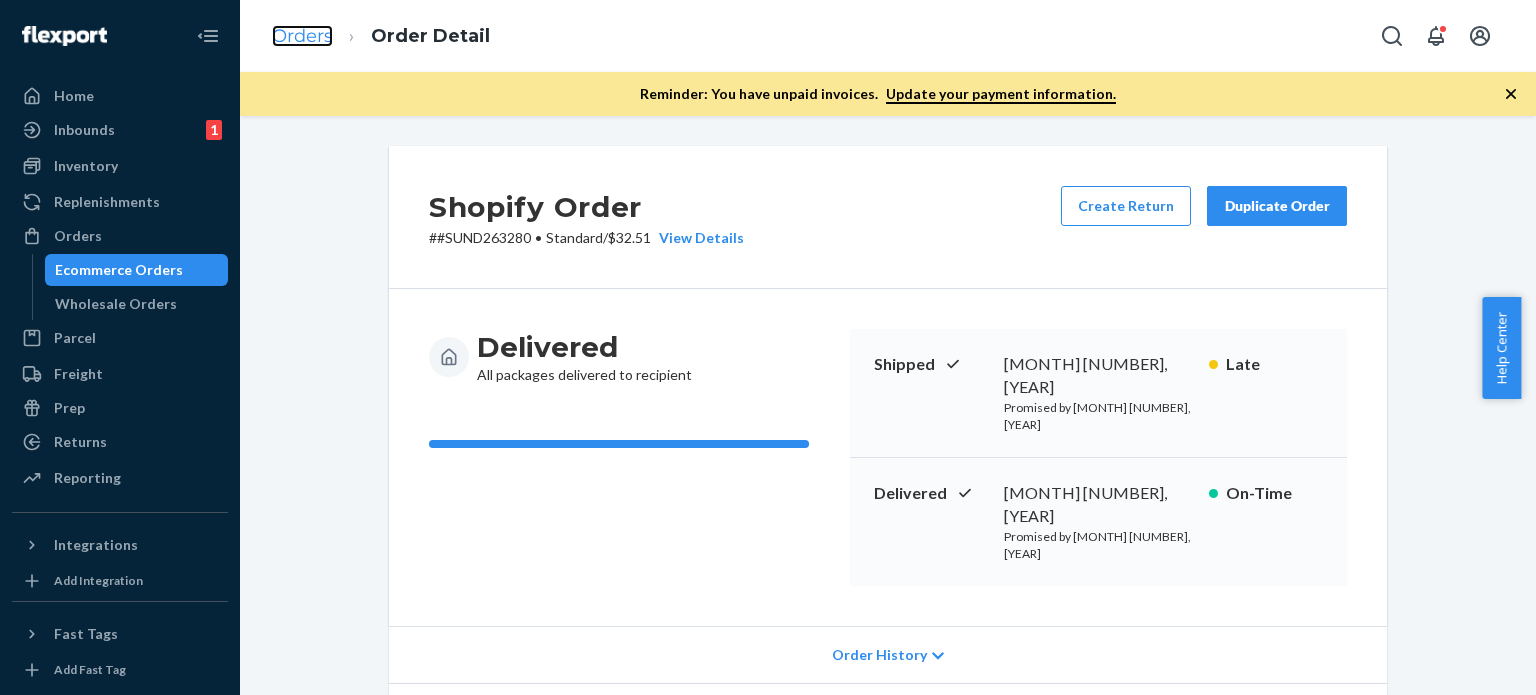 click on "Orders" at bounding box center (302, 36) 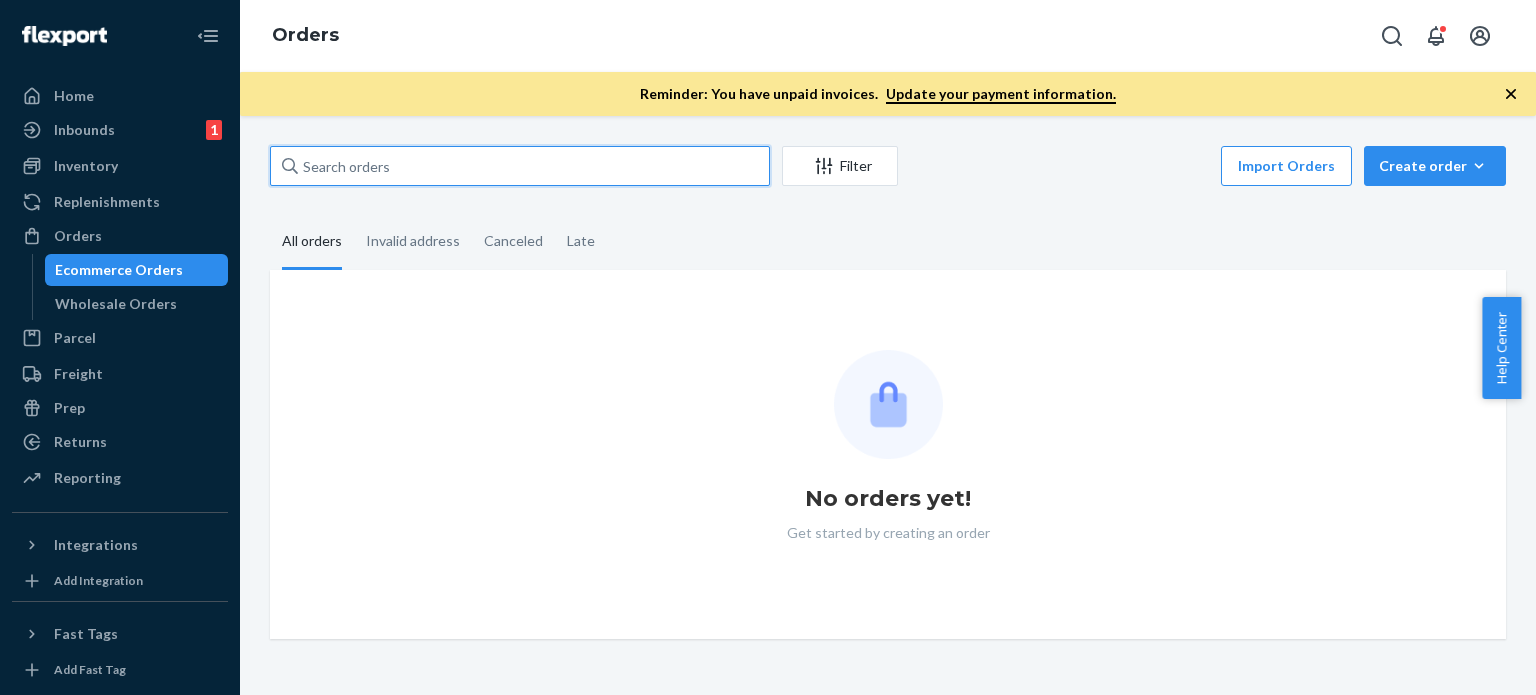 click at bounding box center [520, 166] 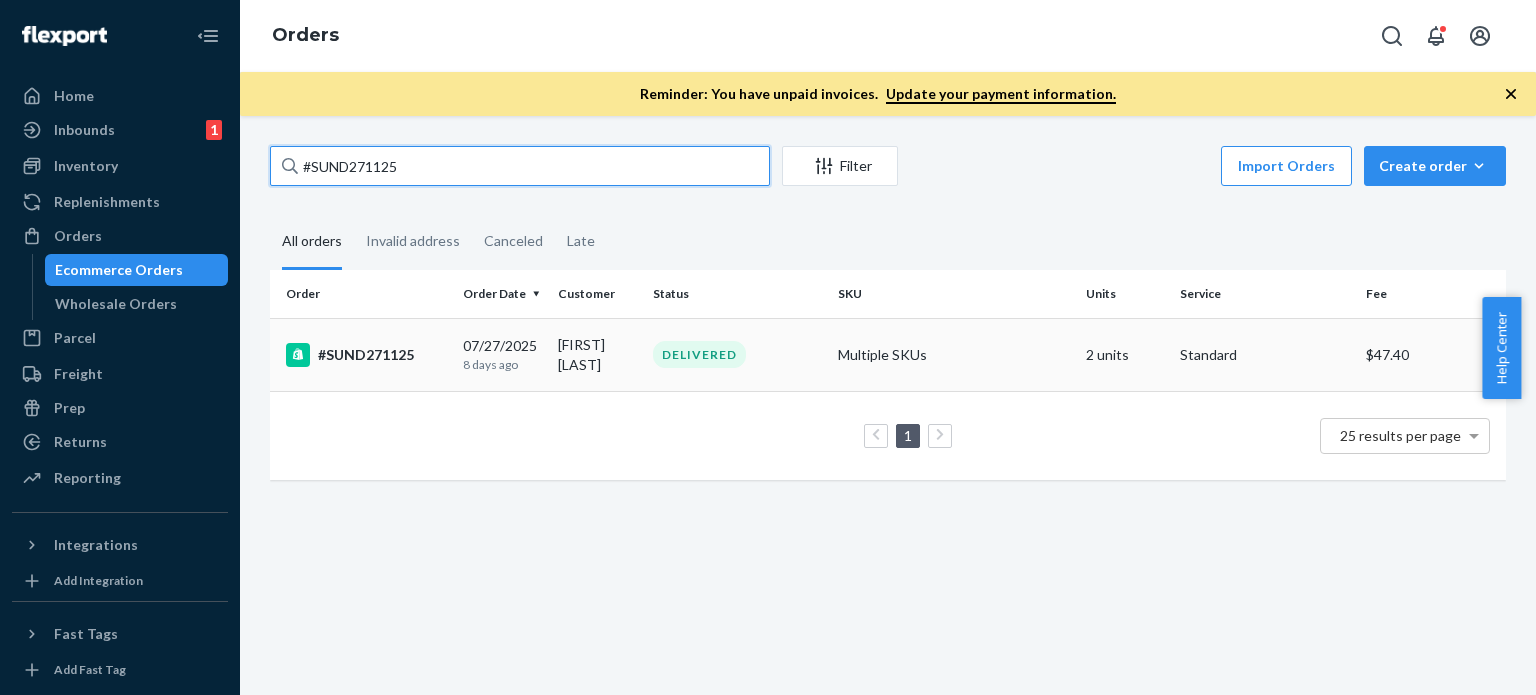 type on "#SUND271125" 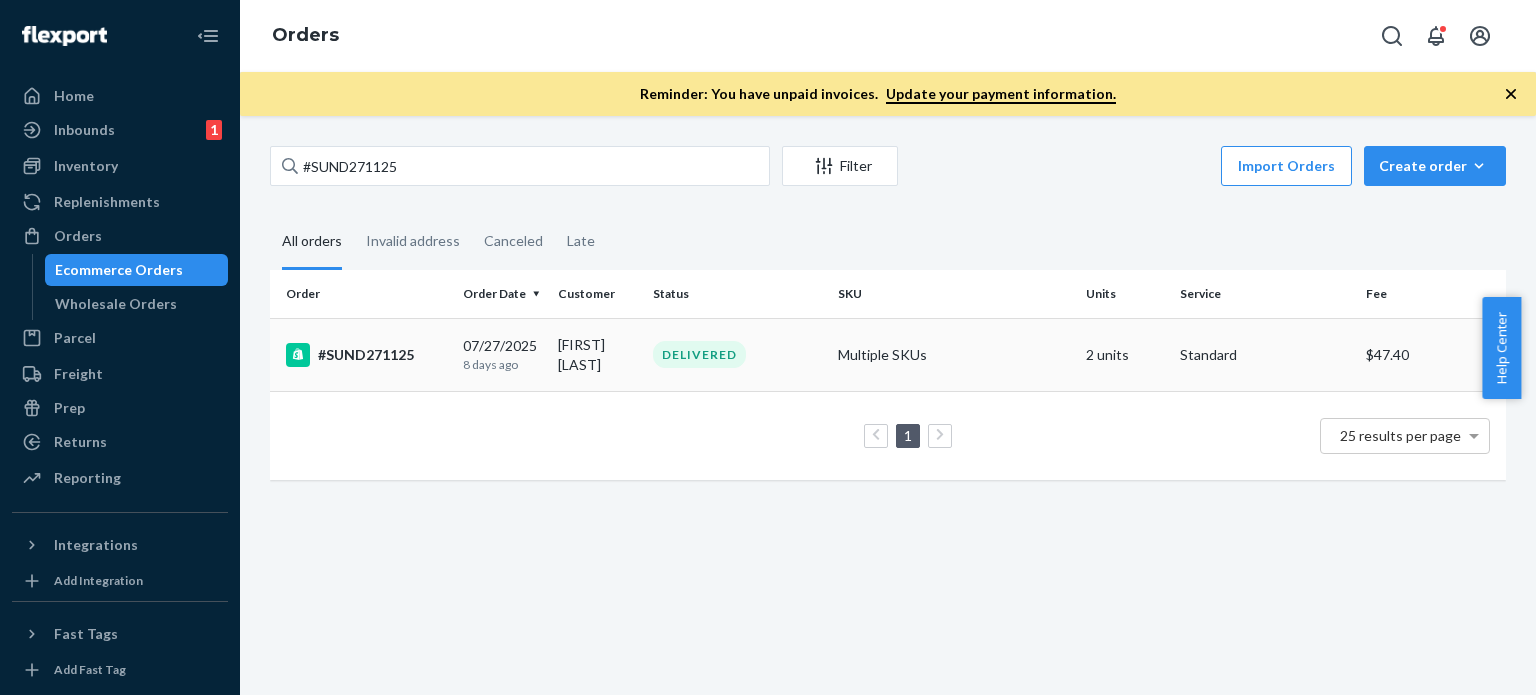 click on "DELIVERED" at bounding box center [737, 354] 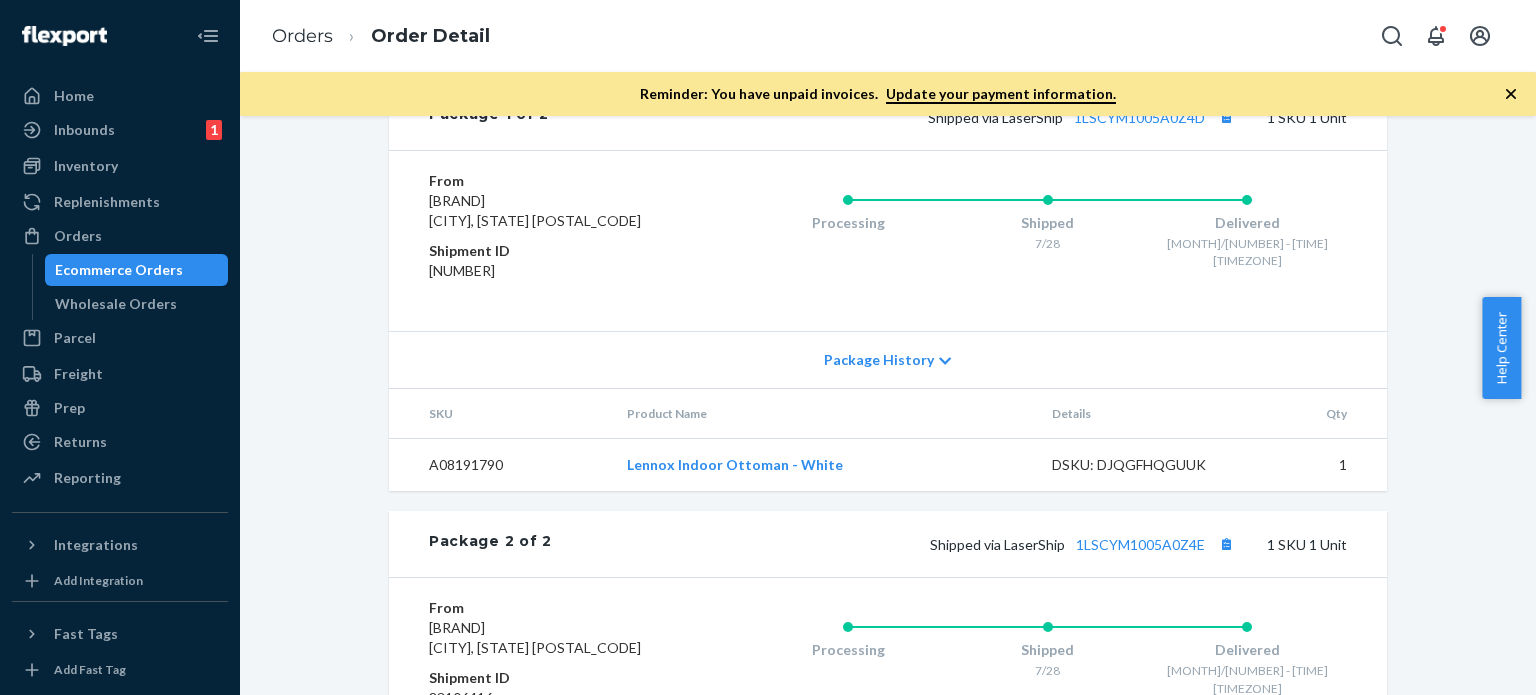 scroll, scrollTop: 1244, scrollLeft: 0, axis: vertical 